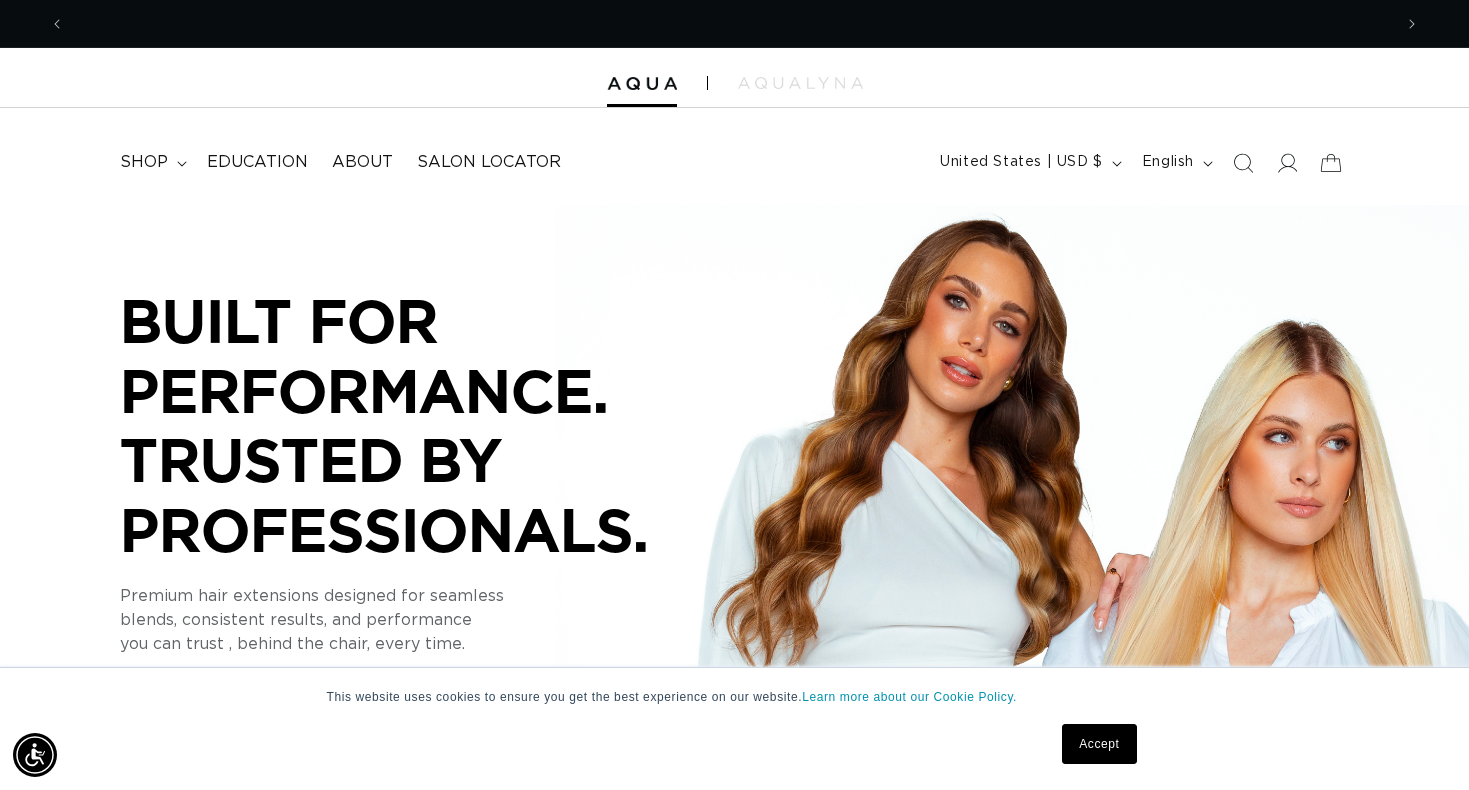 scroll, scrollTop: 0, scrollLeft: 0, axis: both 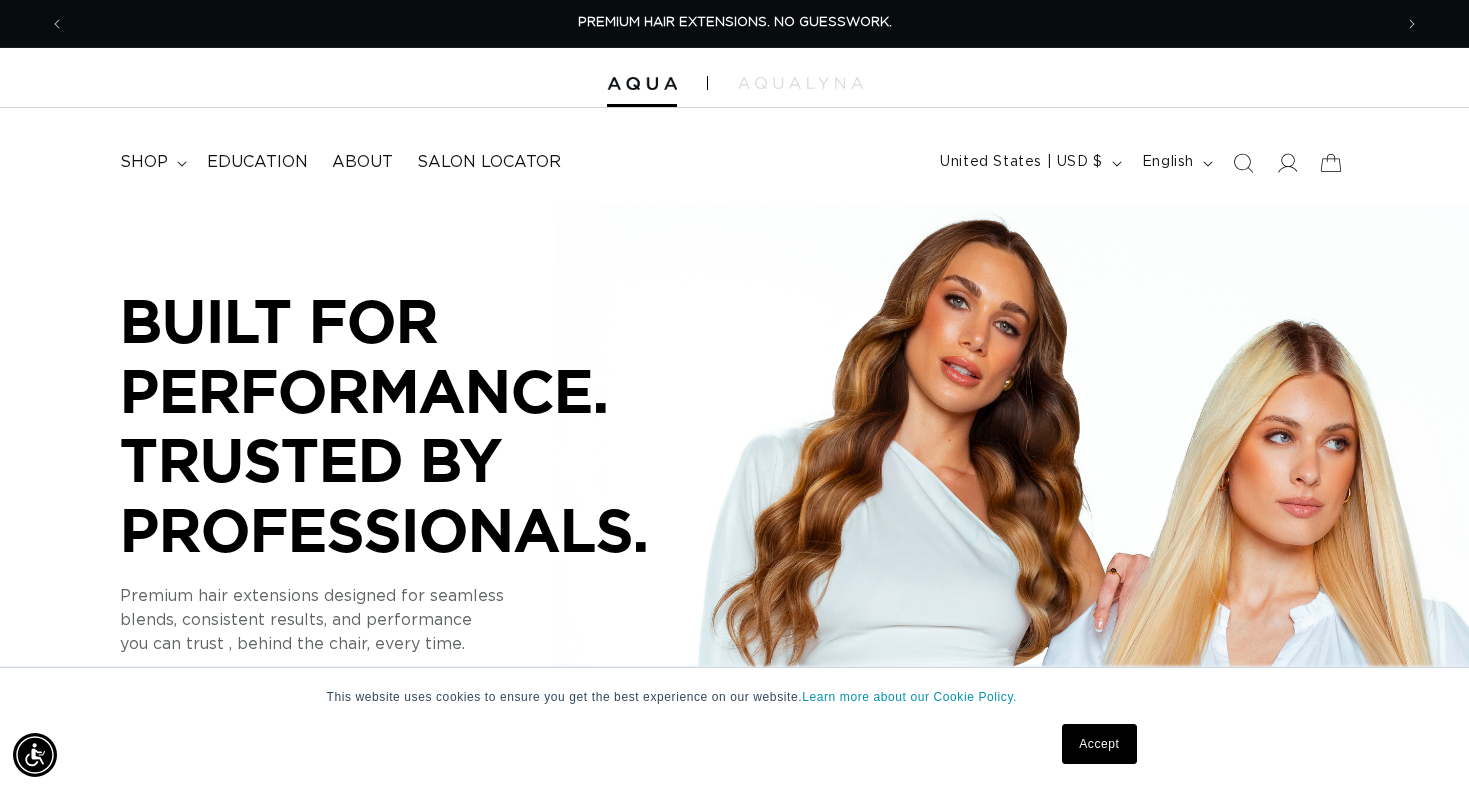 click on "Accept" at bounding box center (1099, 744) 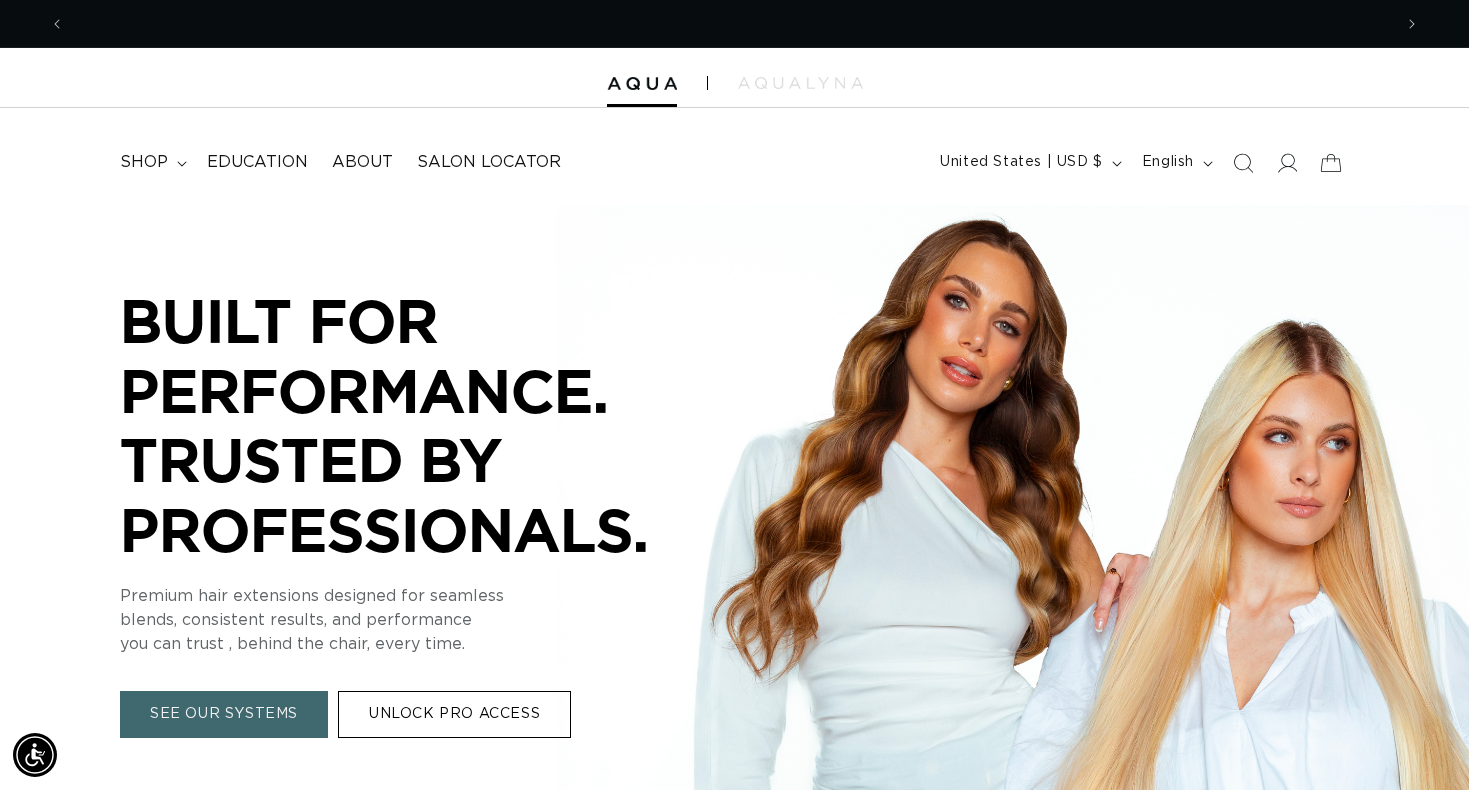 scroll, scrollTop: 0, scrollLeft: 1327, axis: horizontal 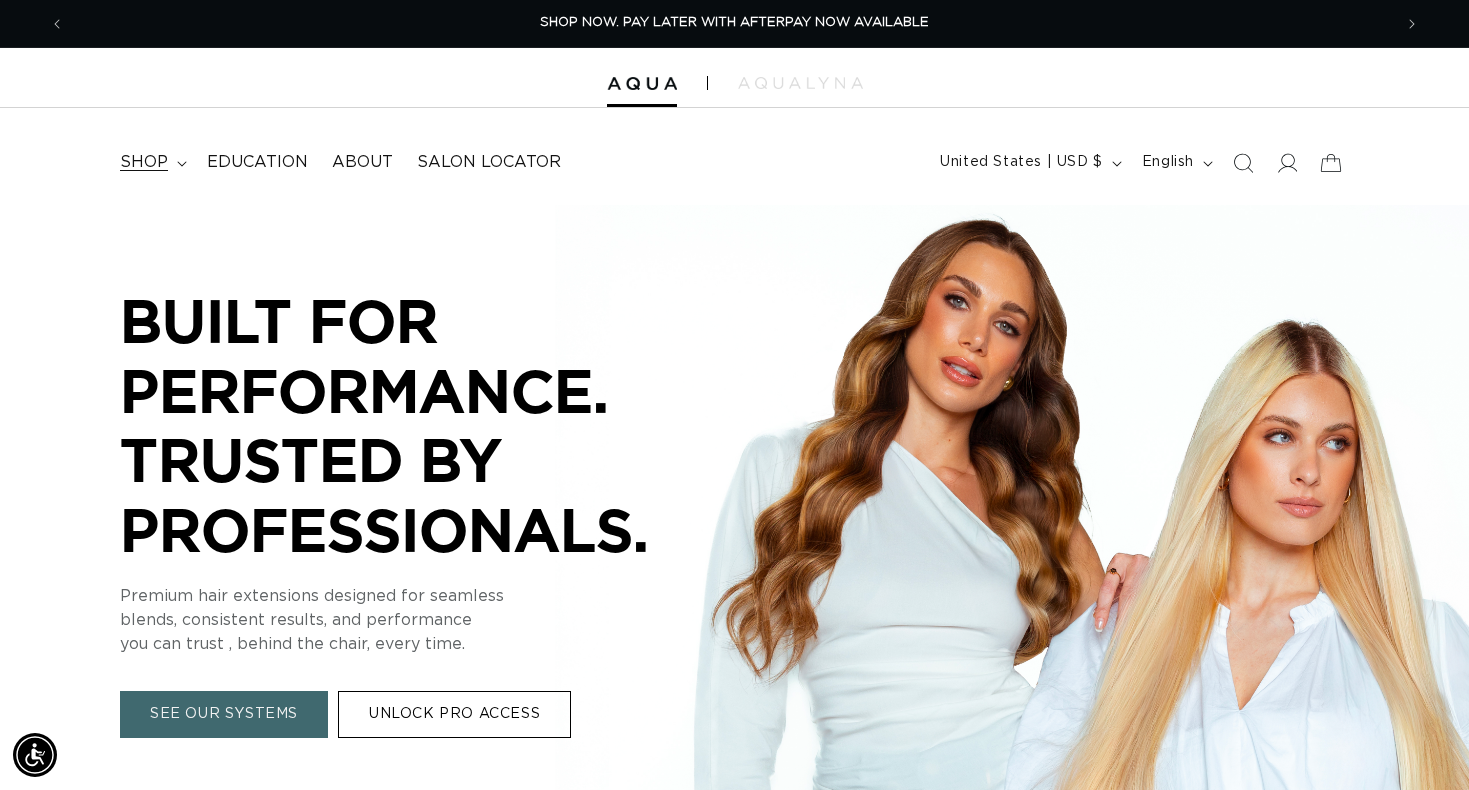 click on "shop" at bounding box center [151, 162] 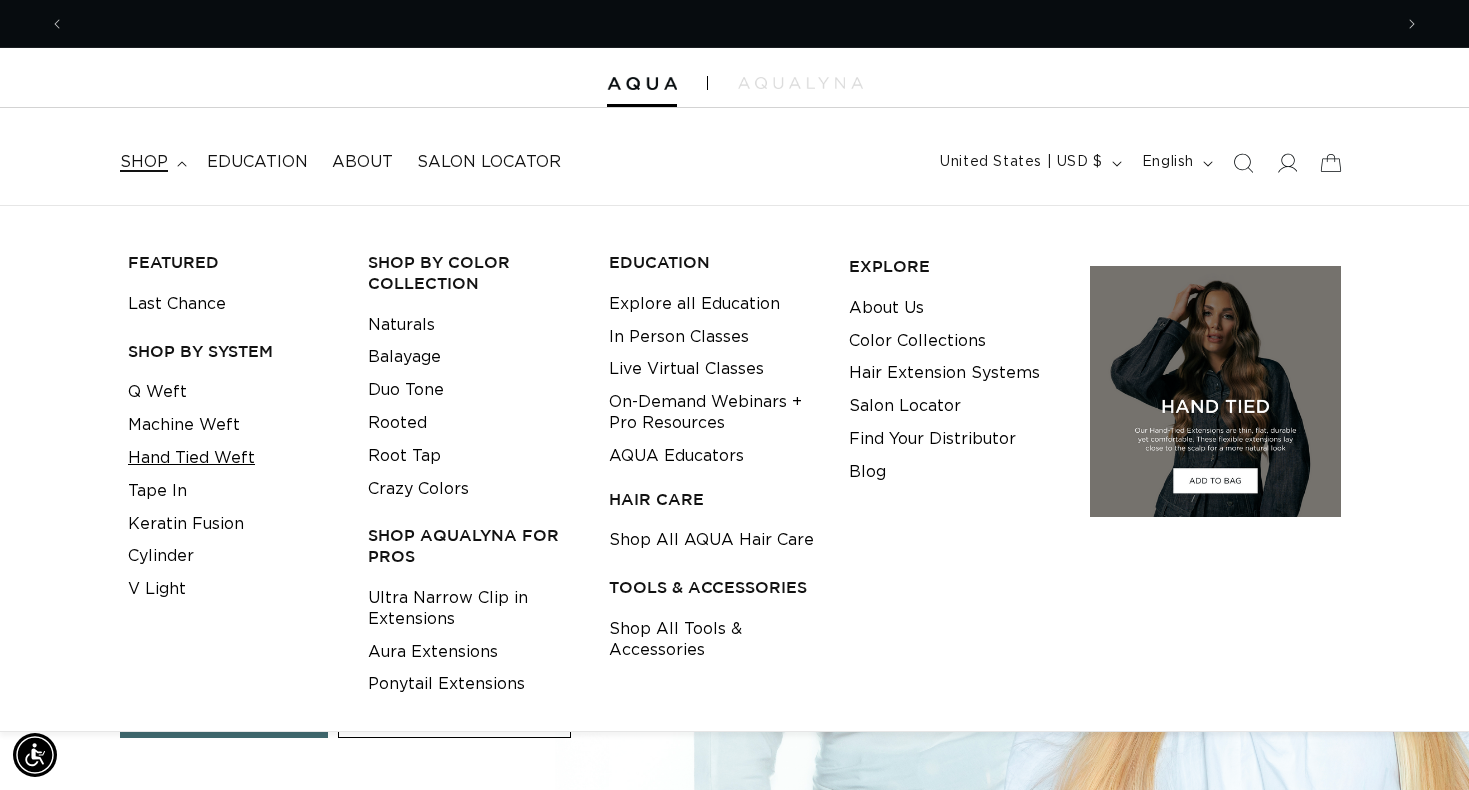 scroll, scrollTop: 0, scrollLeft: 2654, axis: horizontal 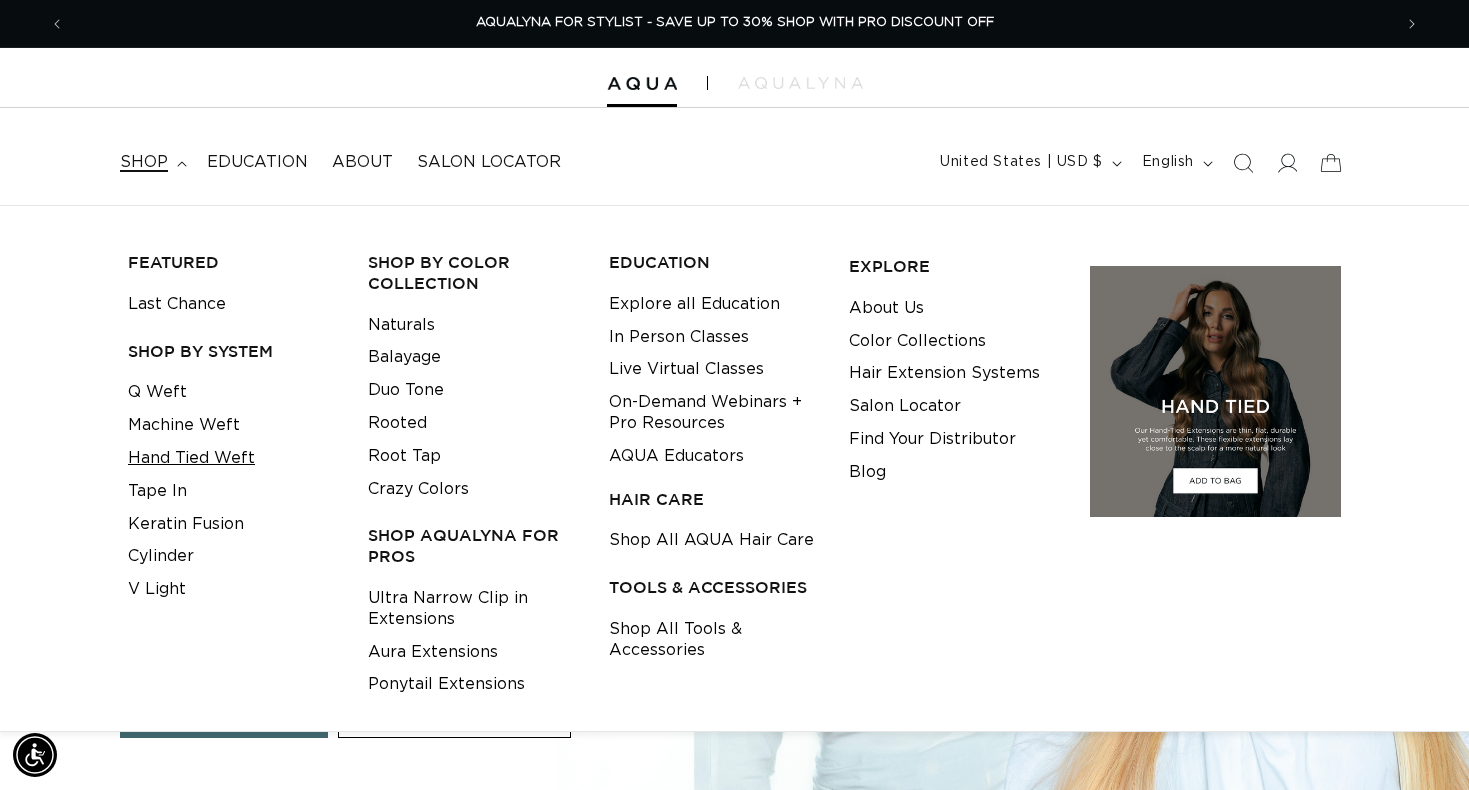 click on "Hand Tied Weft" at bounding box center (191, 458) 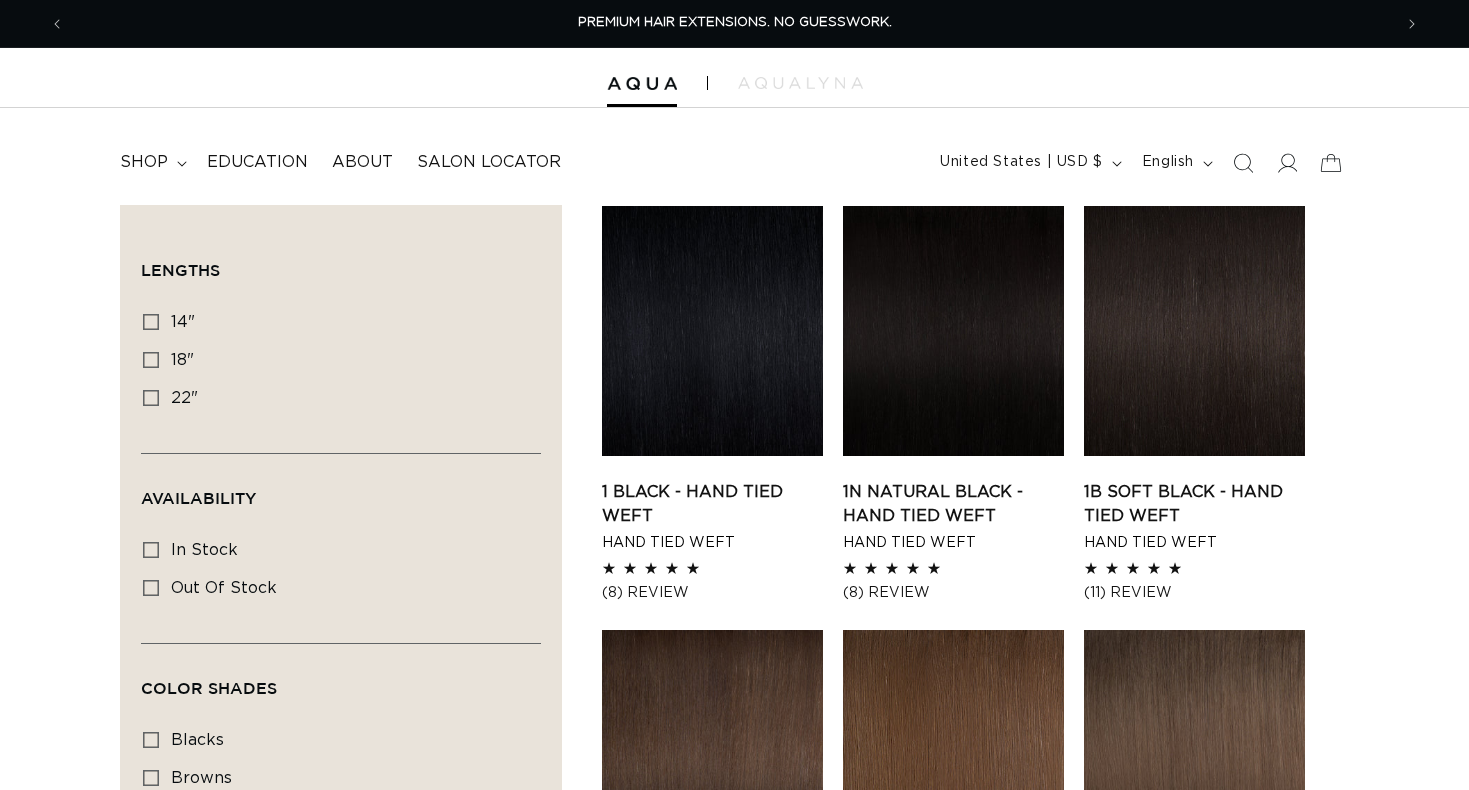 scroll, scrollTop: 0, scrollLeft: 0, axis: both 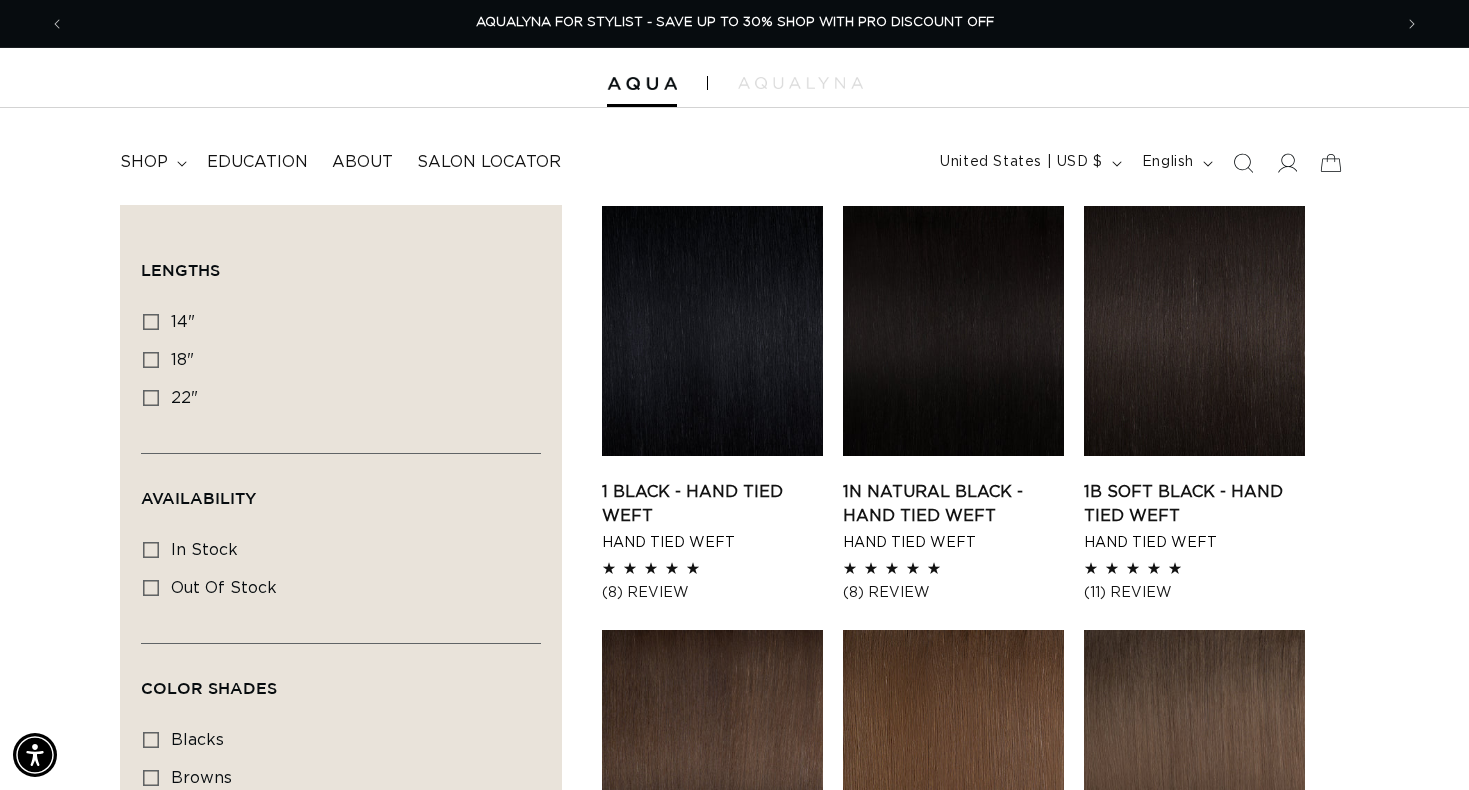 click at bounding box center [734, 78] 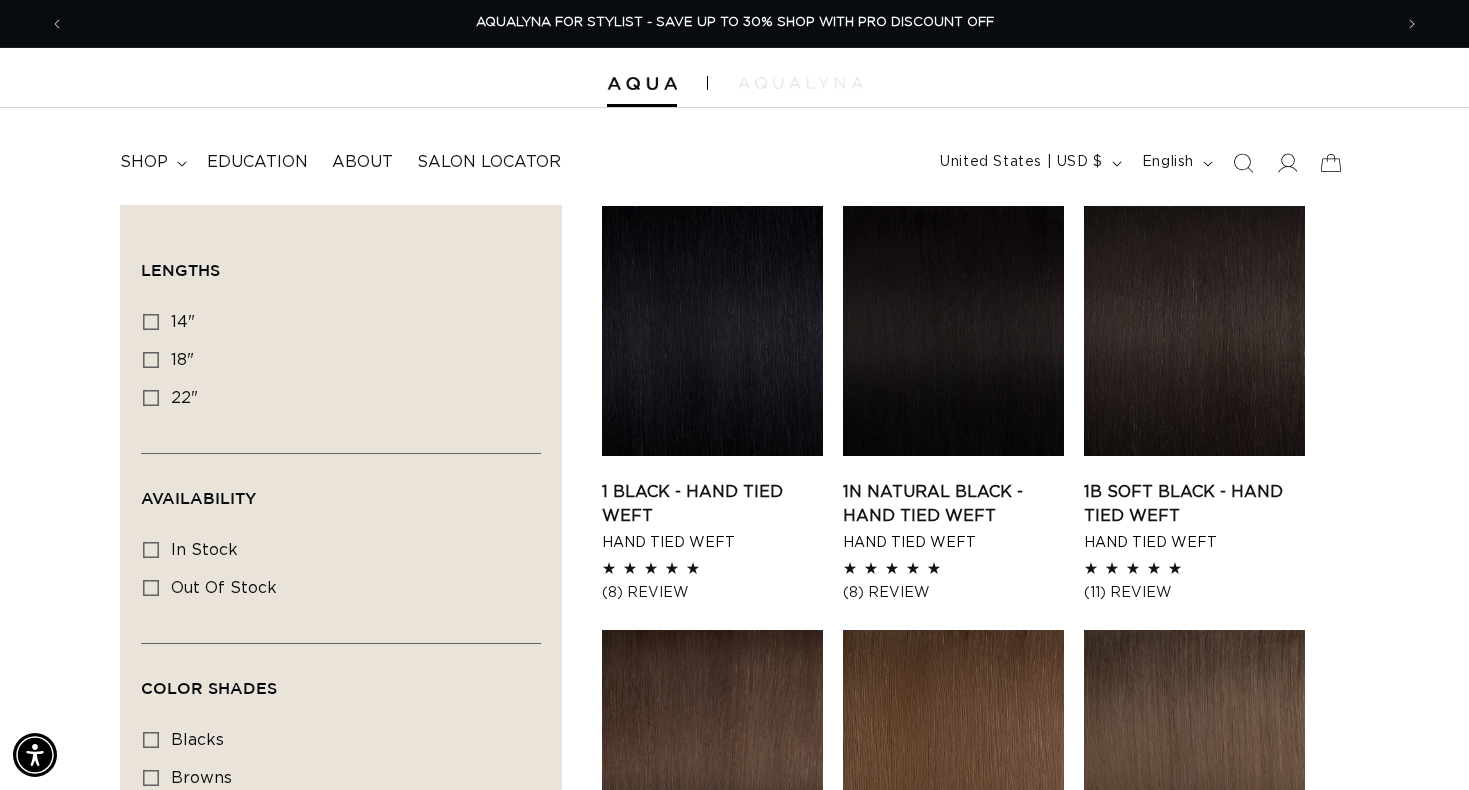 click at bounding box center [800, 83] 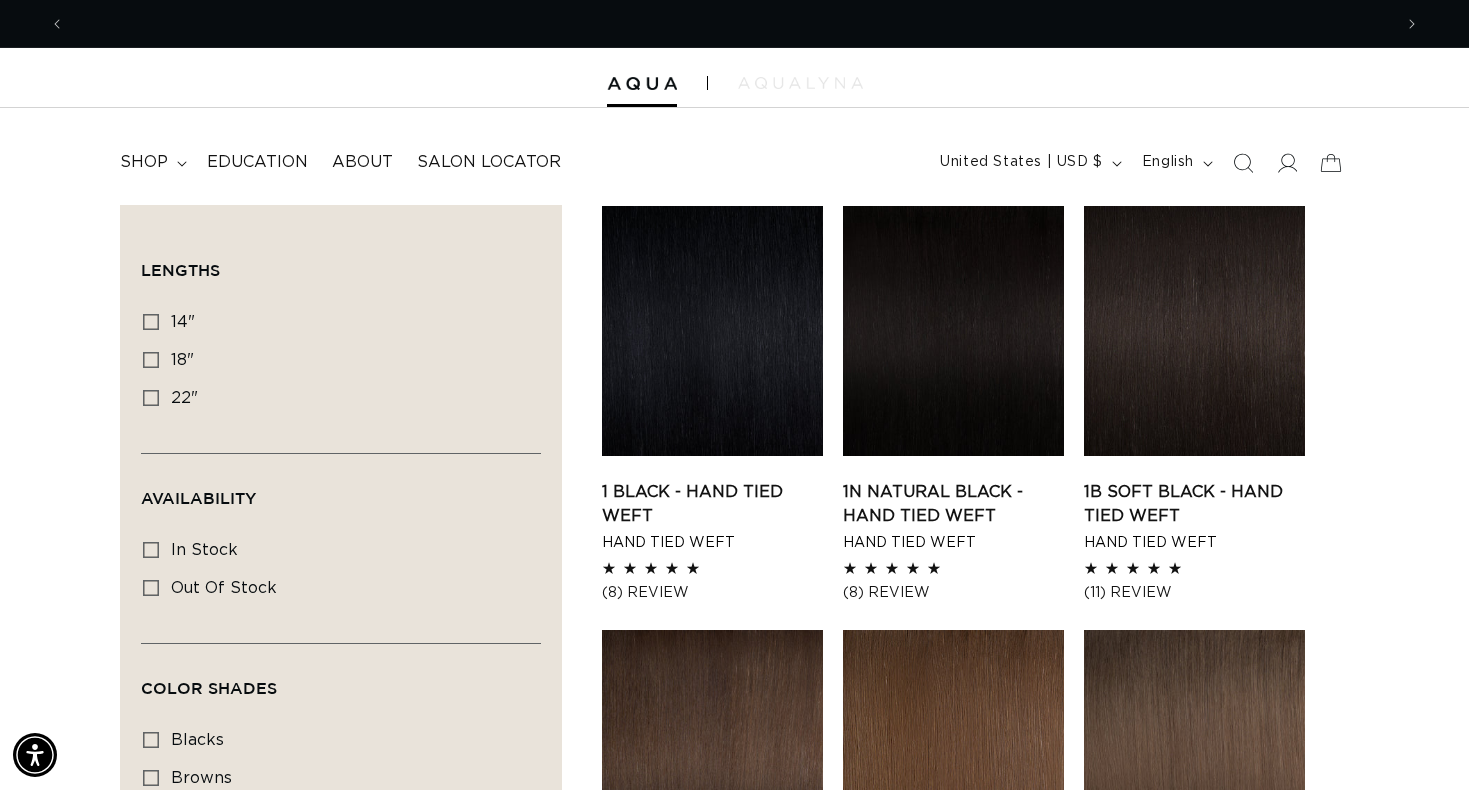 scroll, scrollTop: 0, scrollLeft: 0, axis: both 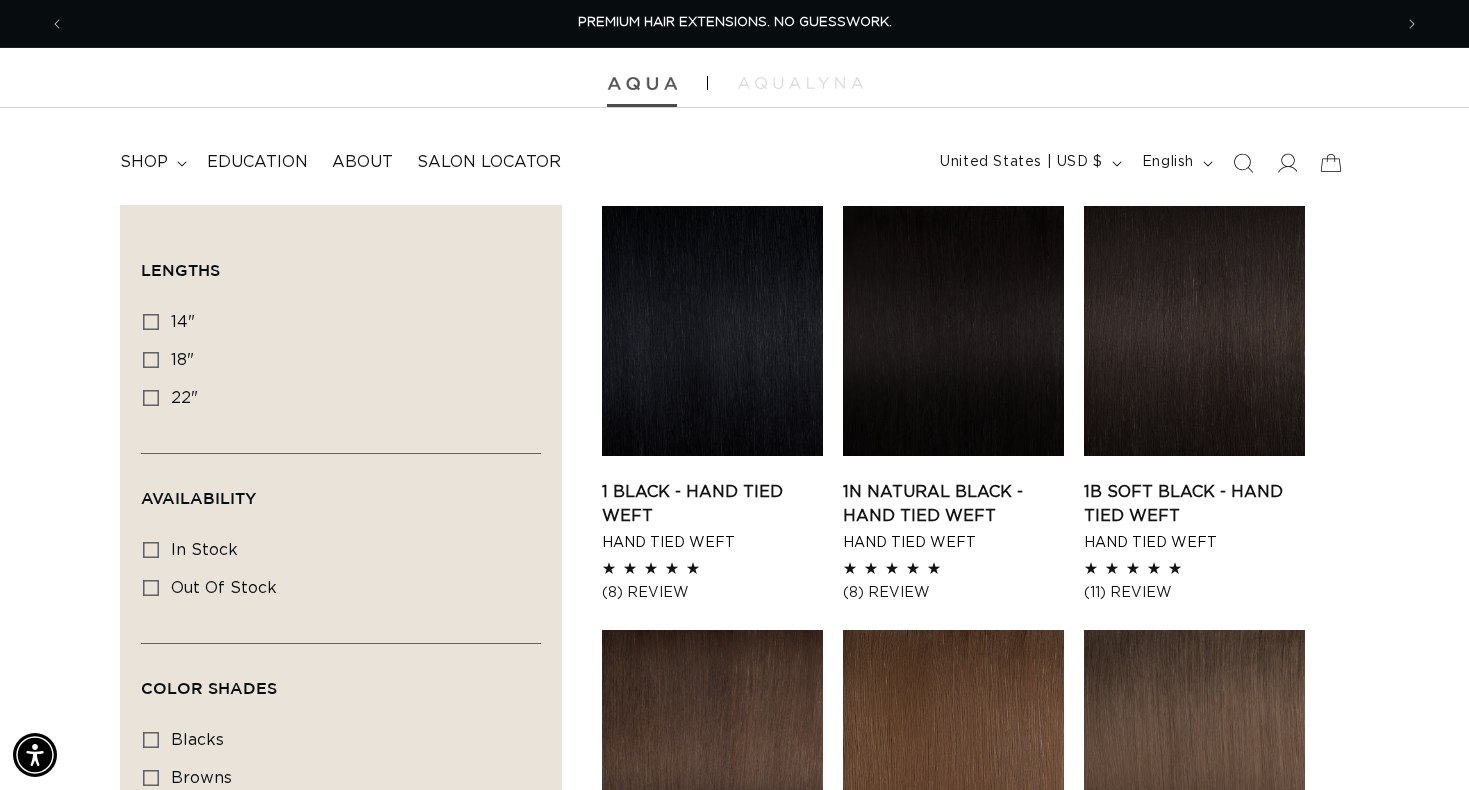 click at bounding box center (734, 78) 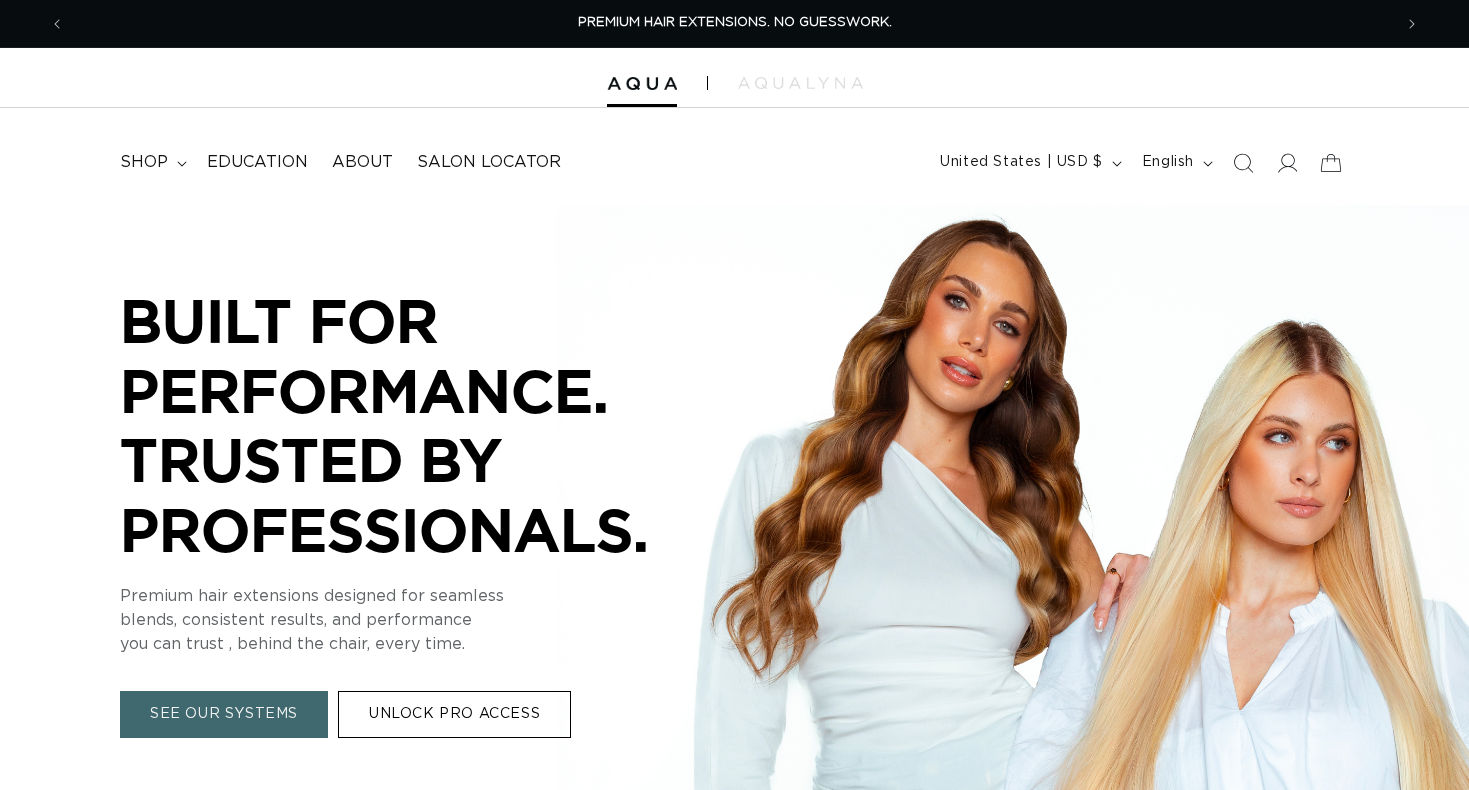 scroll, scrollTop: 0, scrollLeft: 0, axis: both 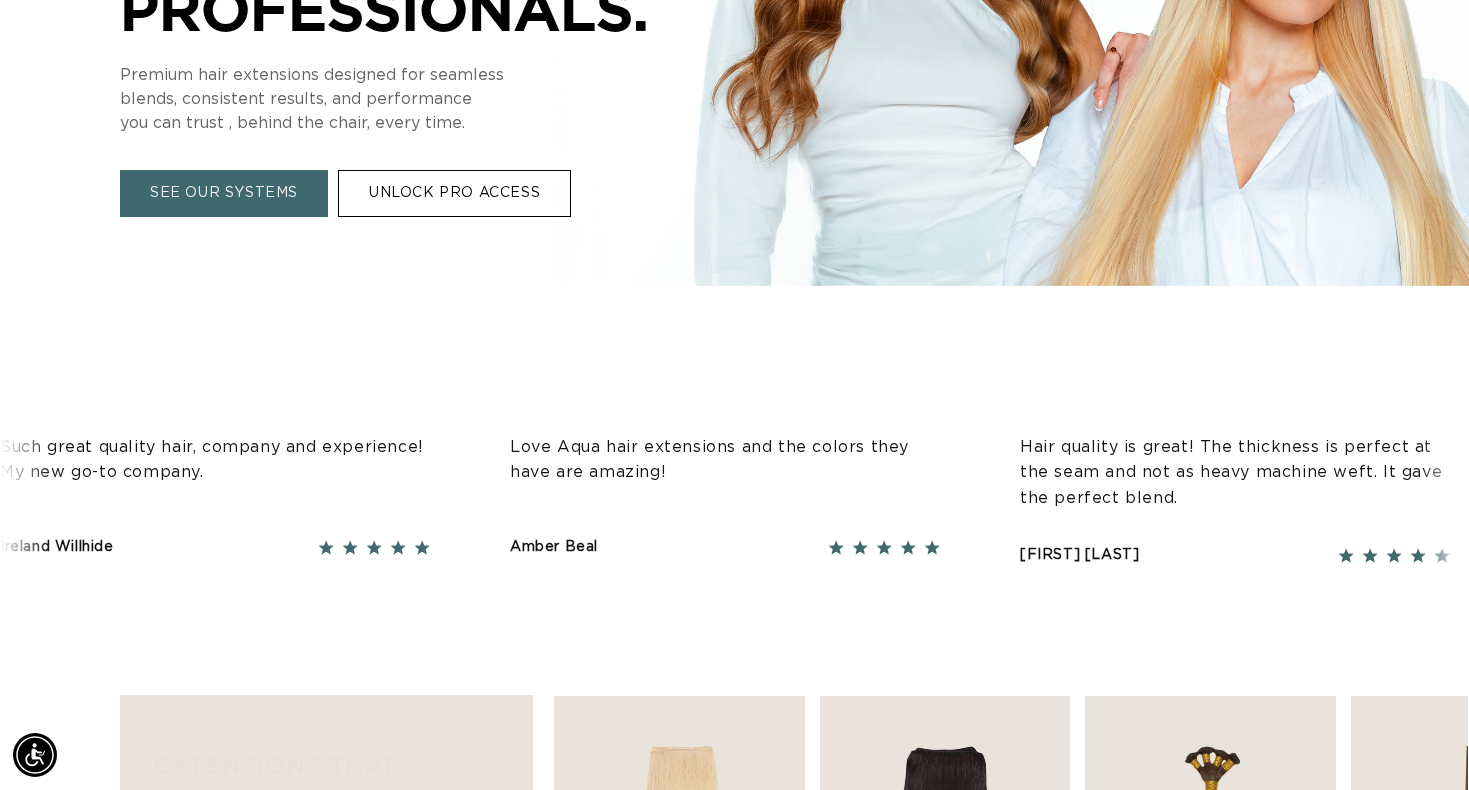 click on "SEE OUR SYSTEMS" at bounding box center (224, 194) 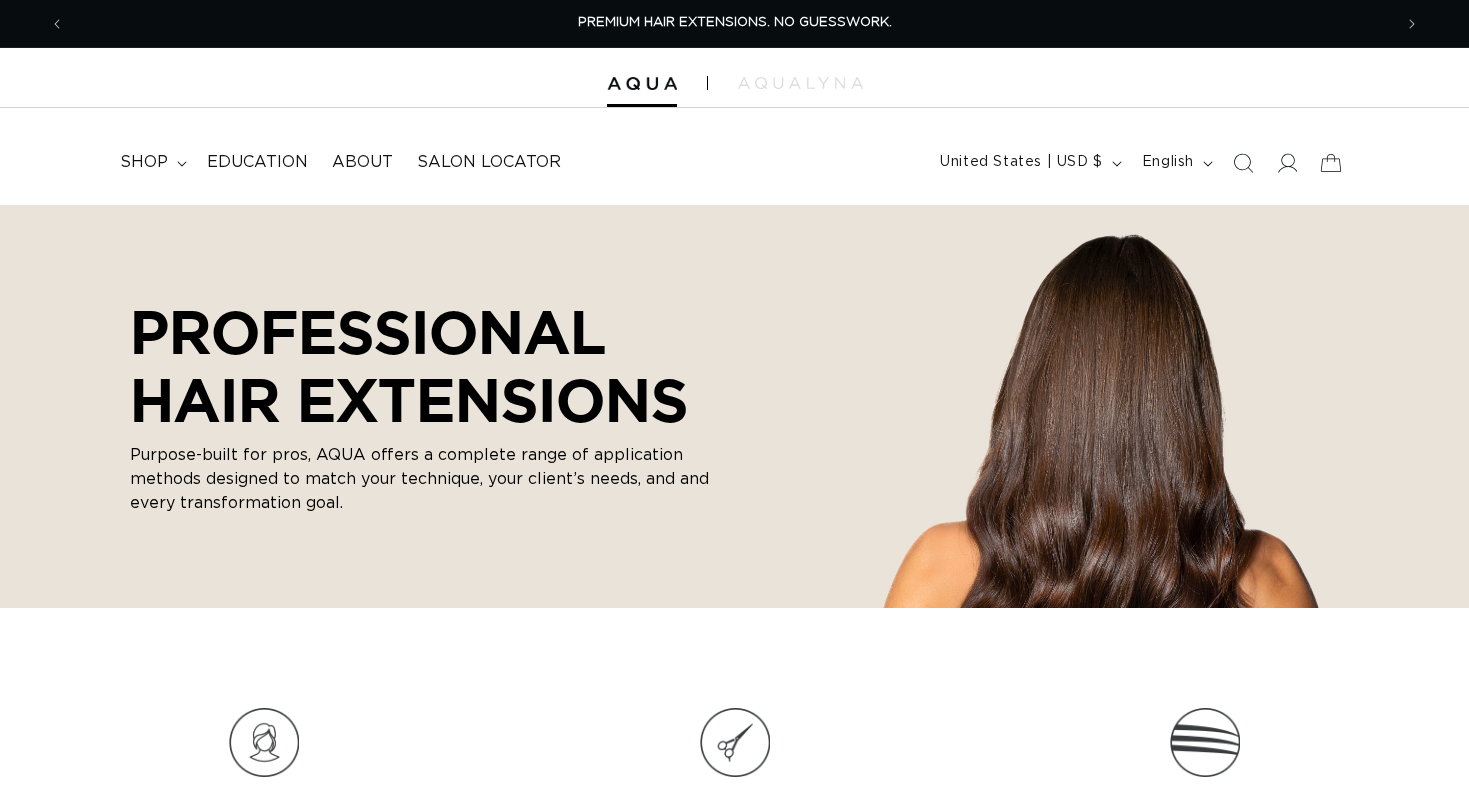 scroll, scrollTop: 0, scrollLeft: 0, axis: both 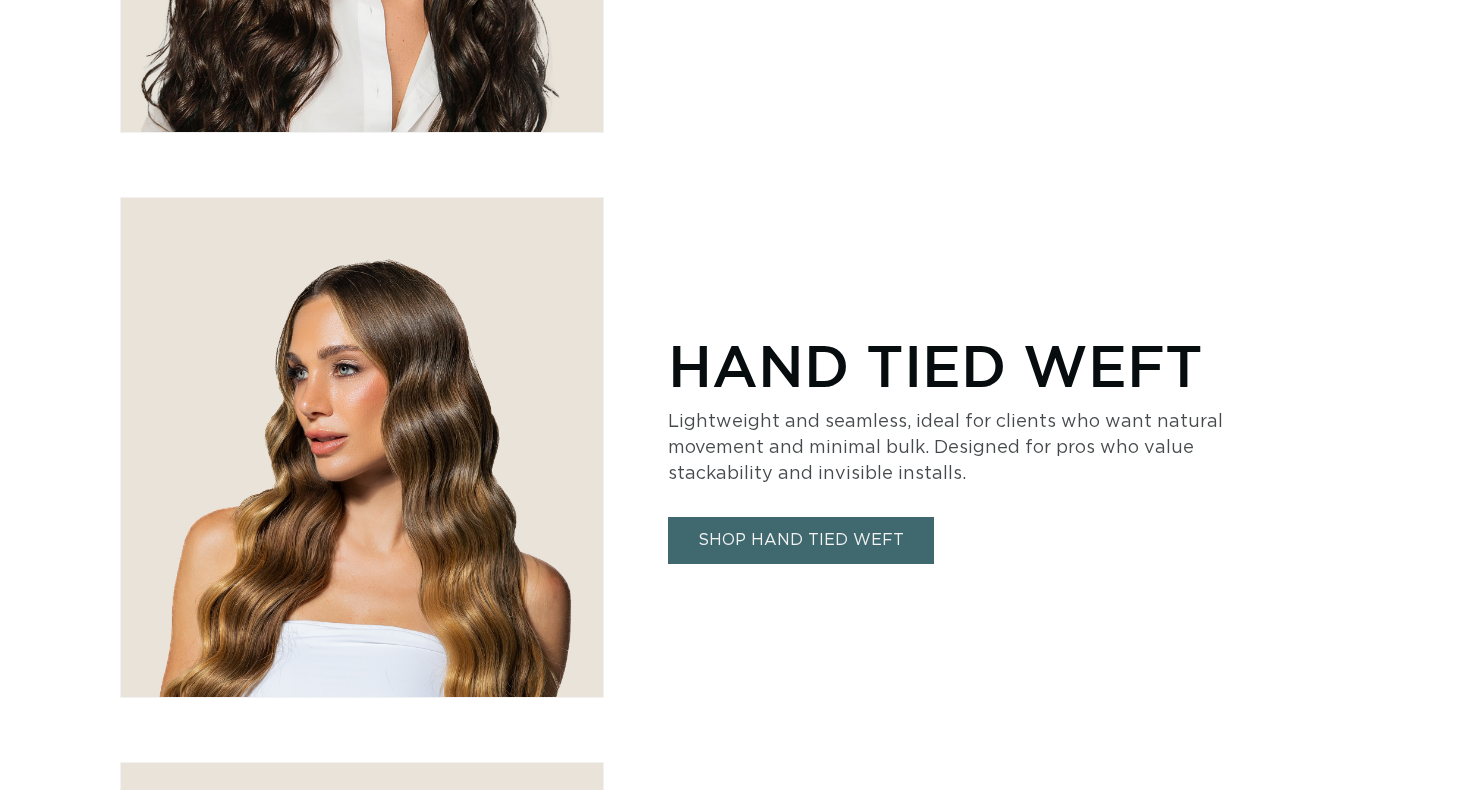 click on "SHOP HAND TIED WEFT" at bounding box center [801, 540] 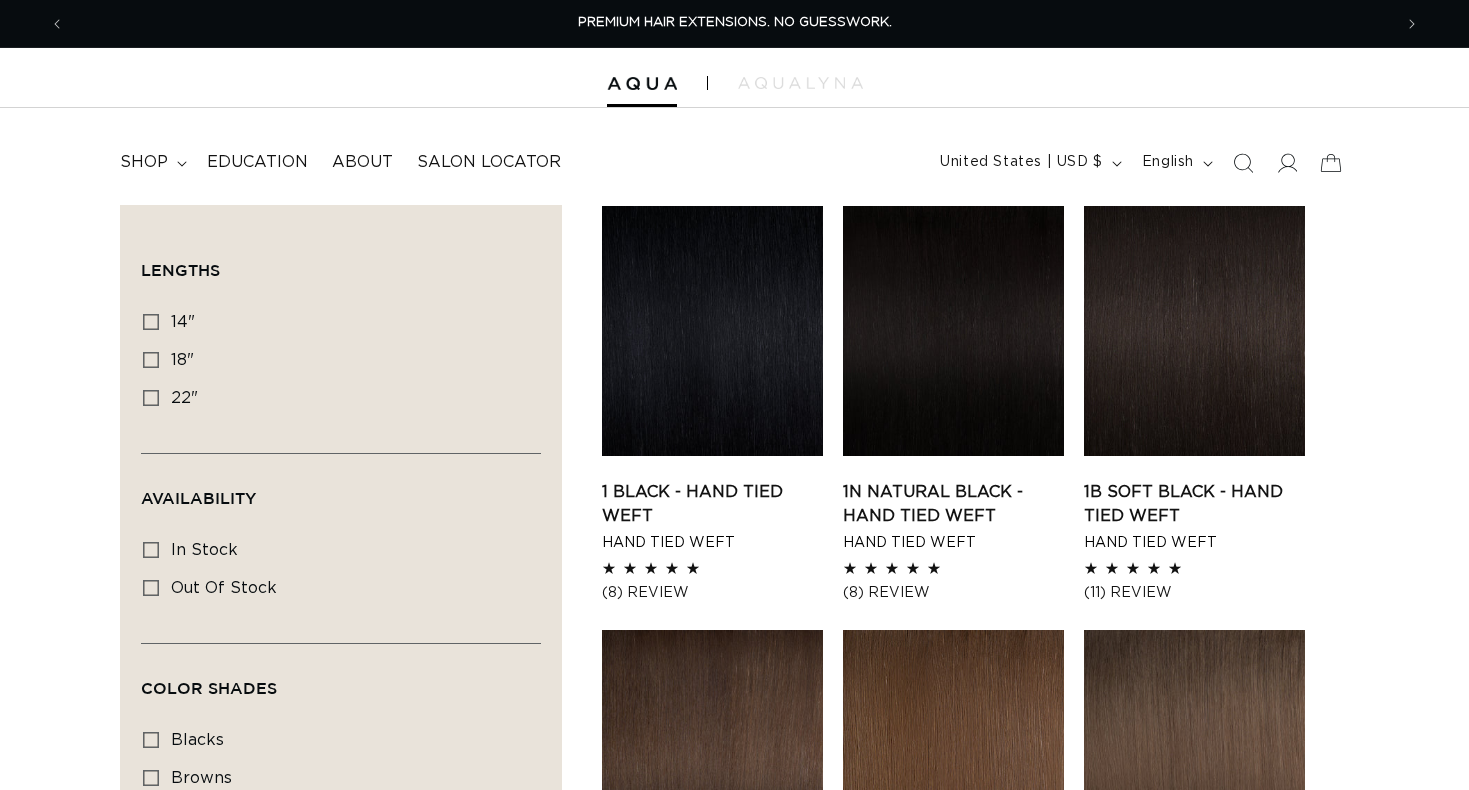 scroll, scrollTop: 0, scrollLeft: 0, axis: both 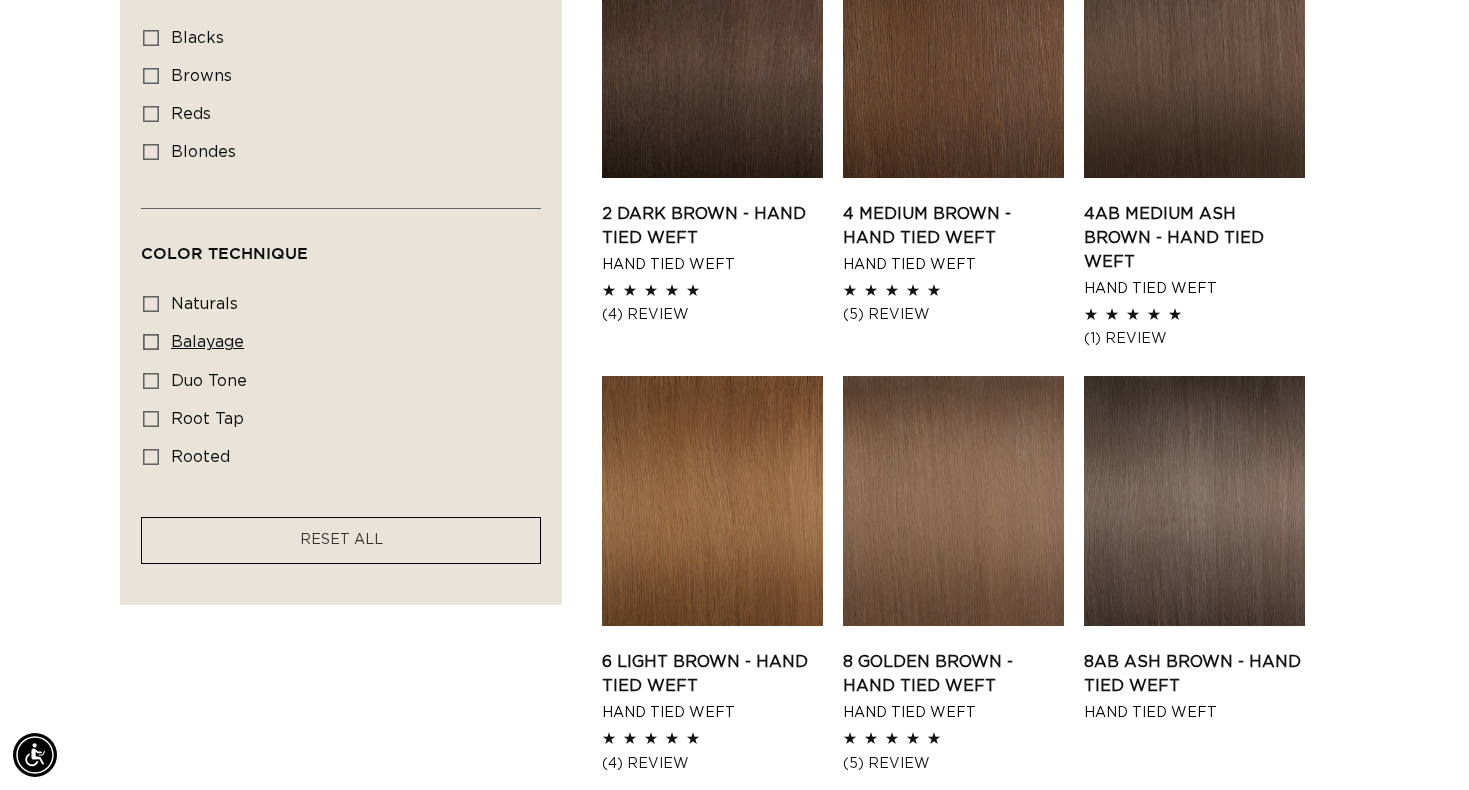 click on "balayage" at bounding box center (207, 342) 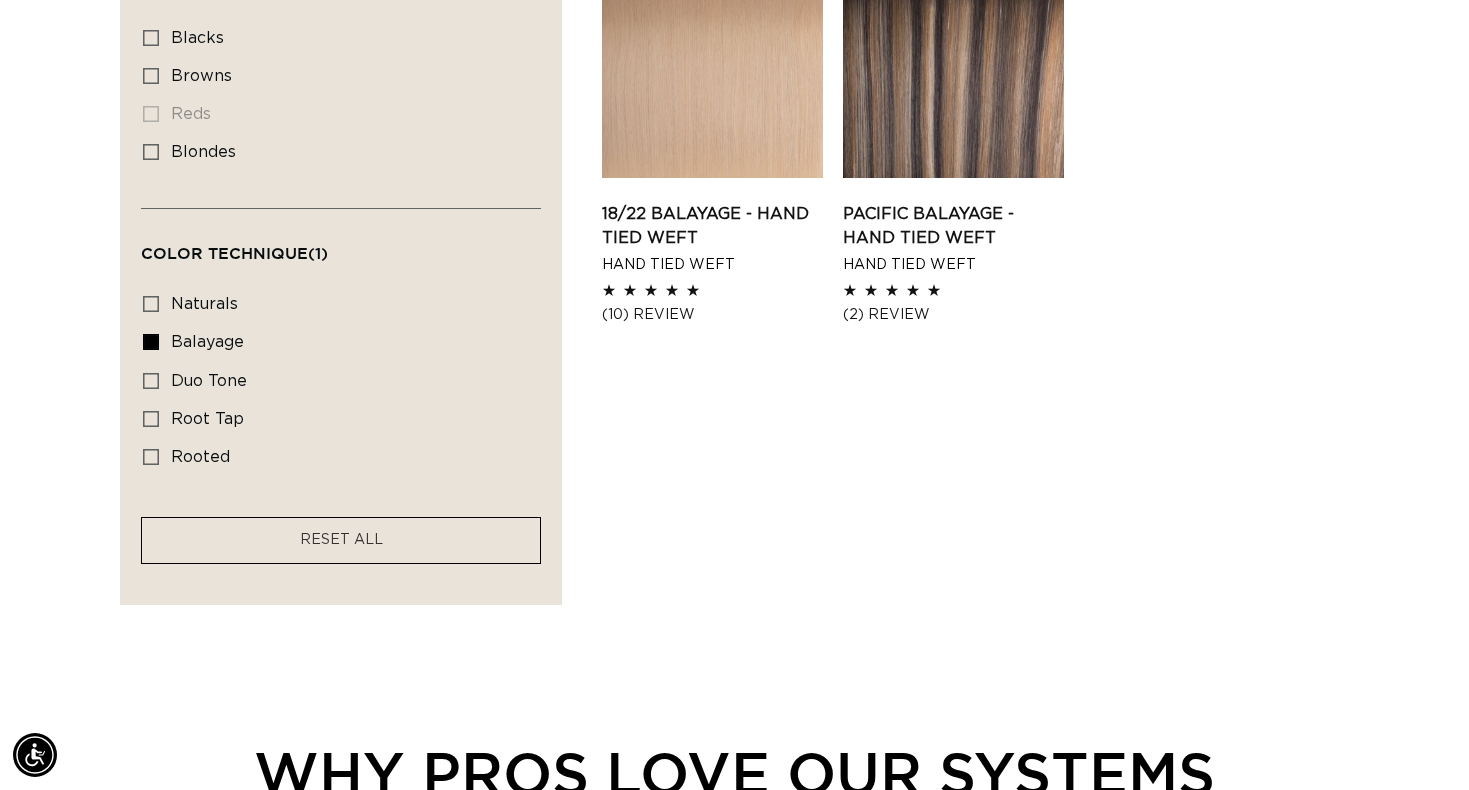 scroll, scrollTop: 306, scrollLeft: 0, axis: vertical 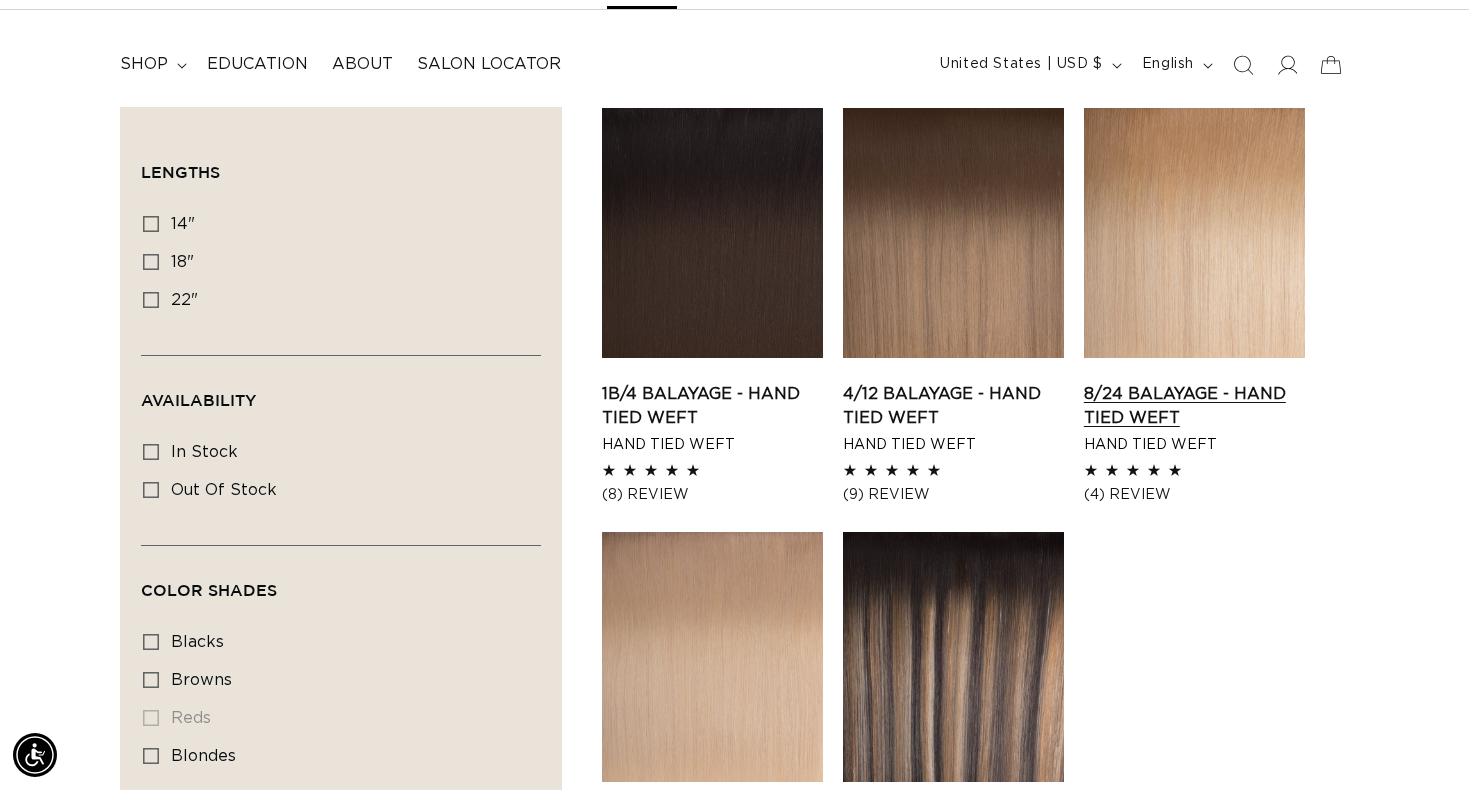 click on "8/24 Balayage - Hand Tied Weft" at bounding box center (1194, 406) 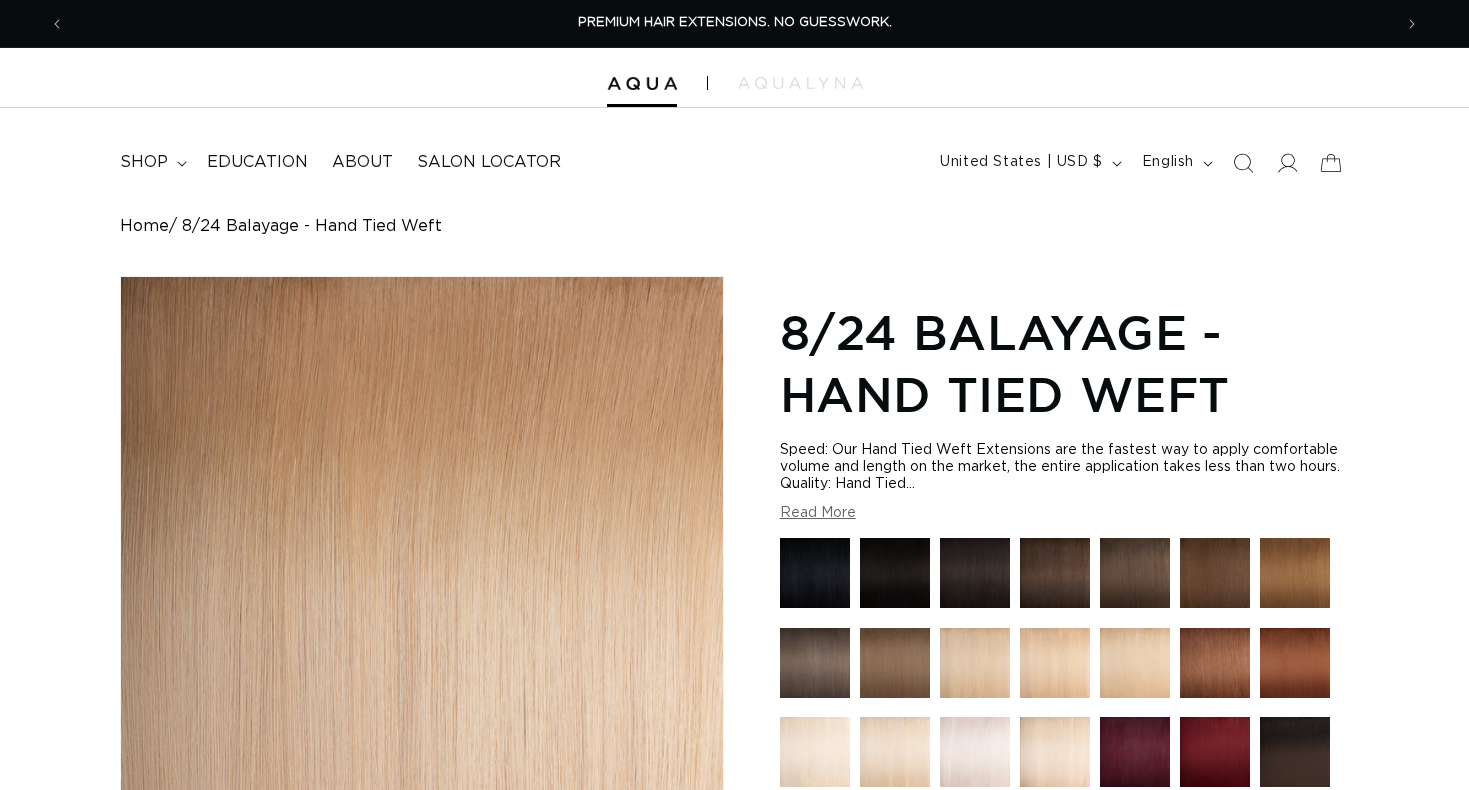 scroll, scrollTop: 0, scrollLeft: 0, axis: both 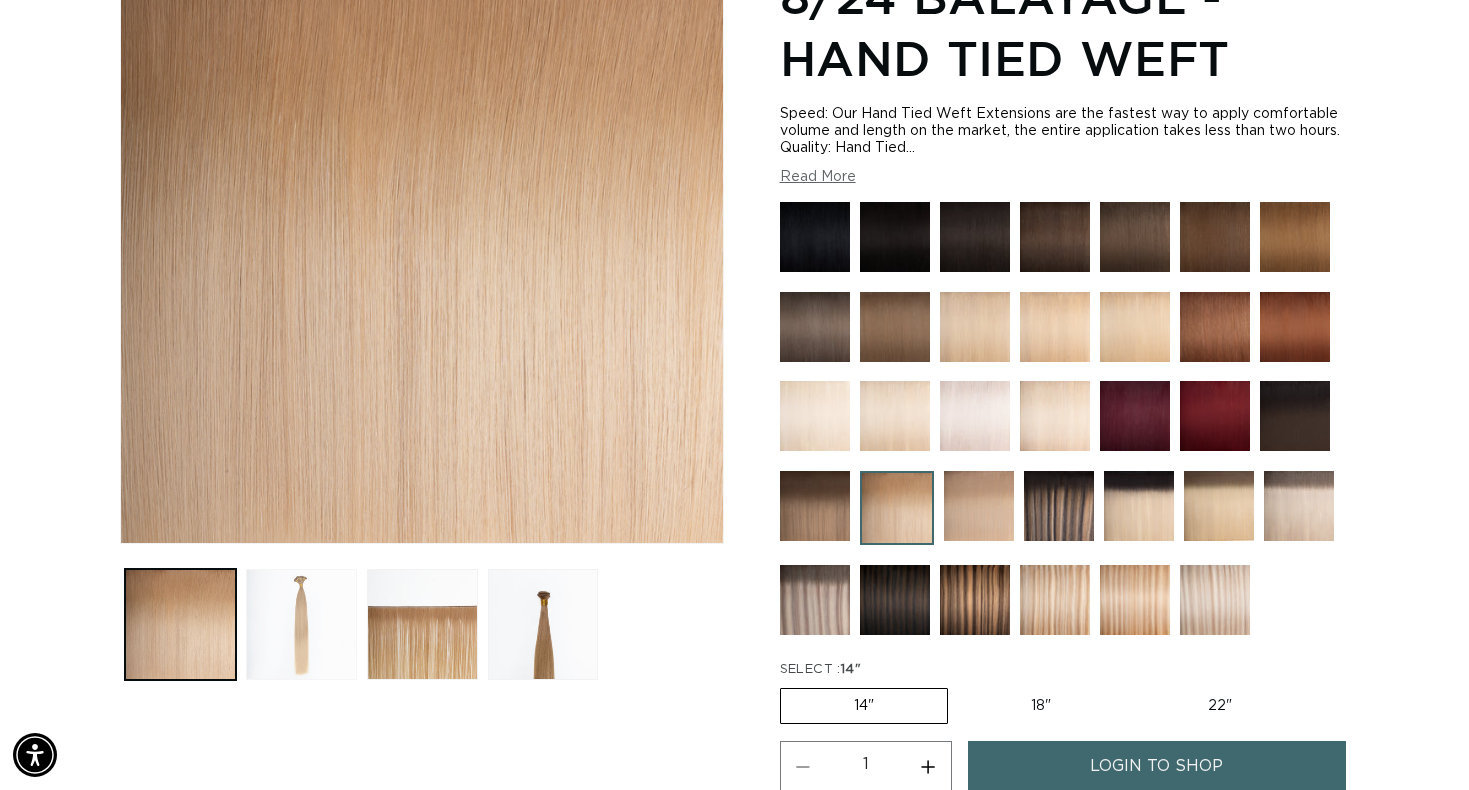 click at bounding box center (301, 624) 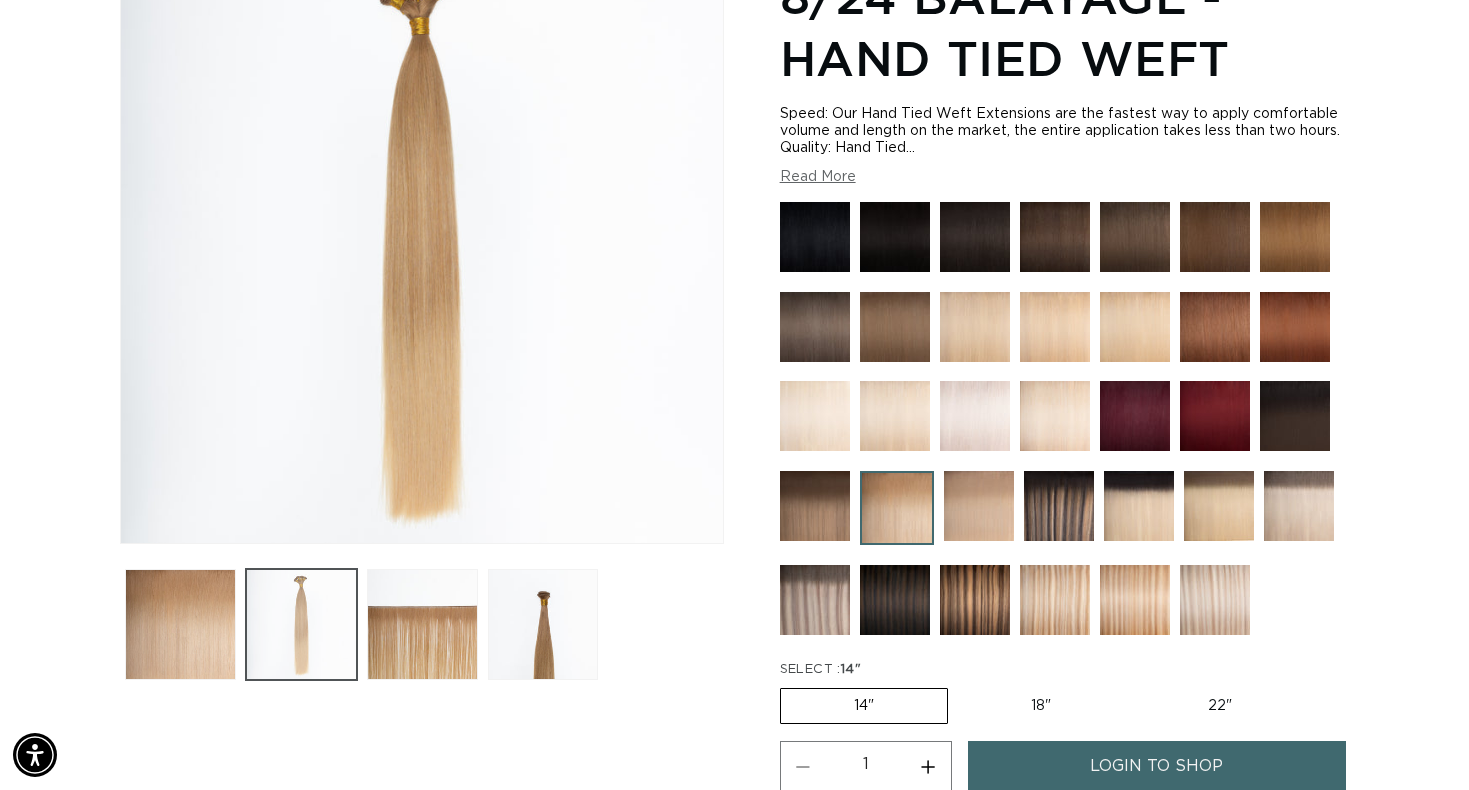 scroll, scrollTop: 276, scrollLeft: 0, axis: vertical 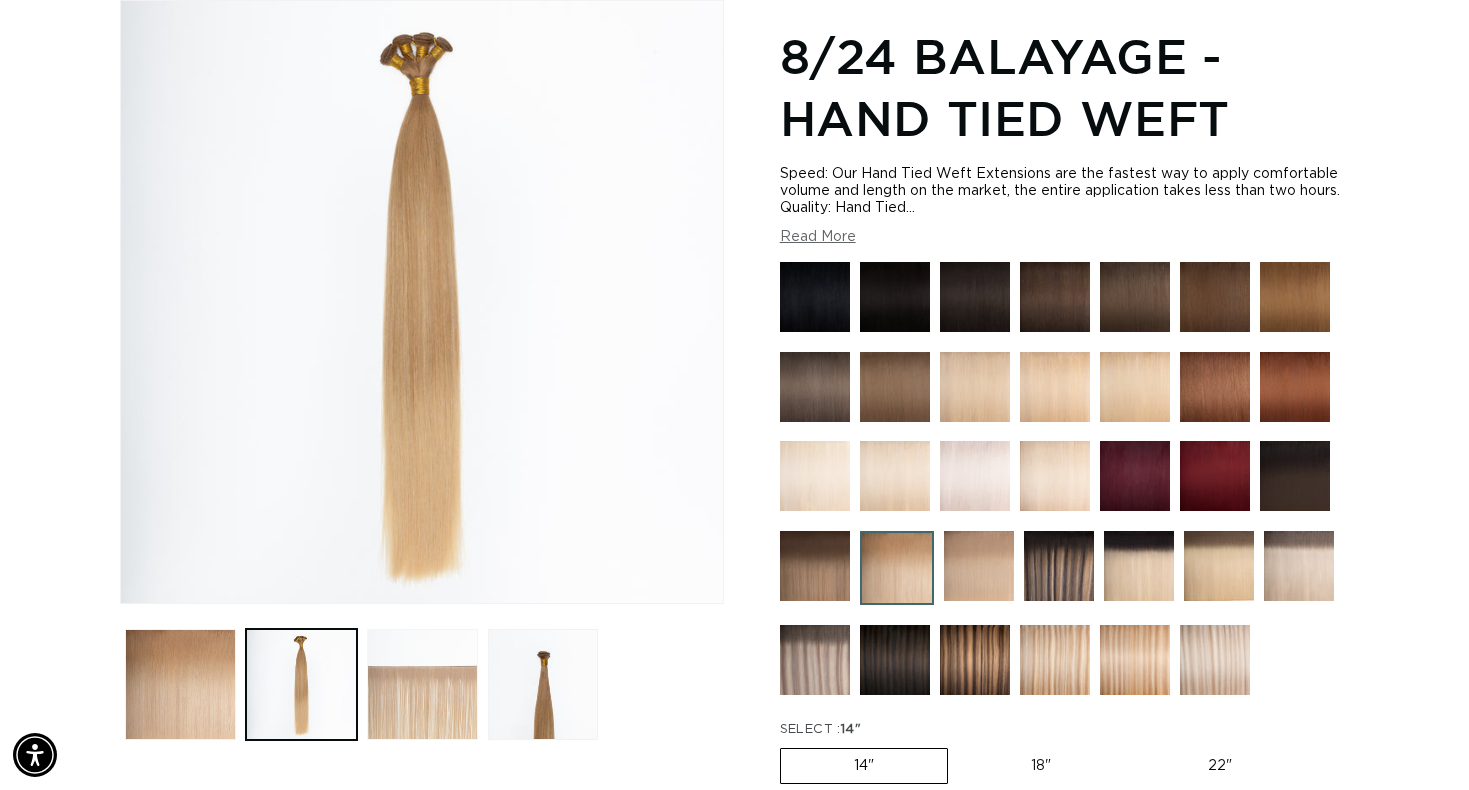 click at bounding box center (422, 684) 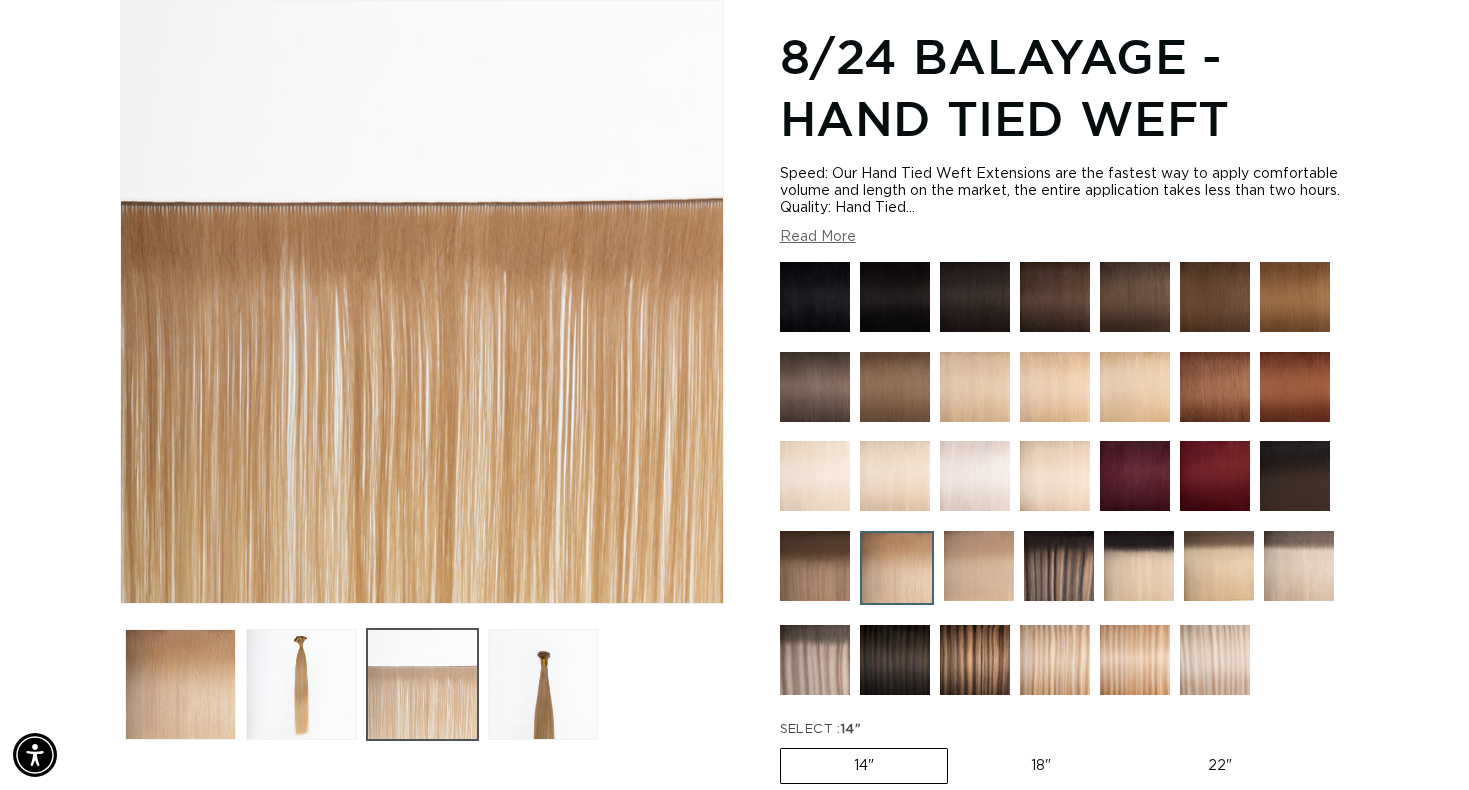 scroll, scrollTop: 0, scrollLeft: 2654, axis: horizontal 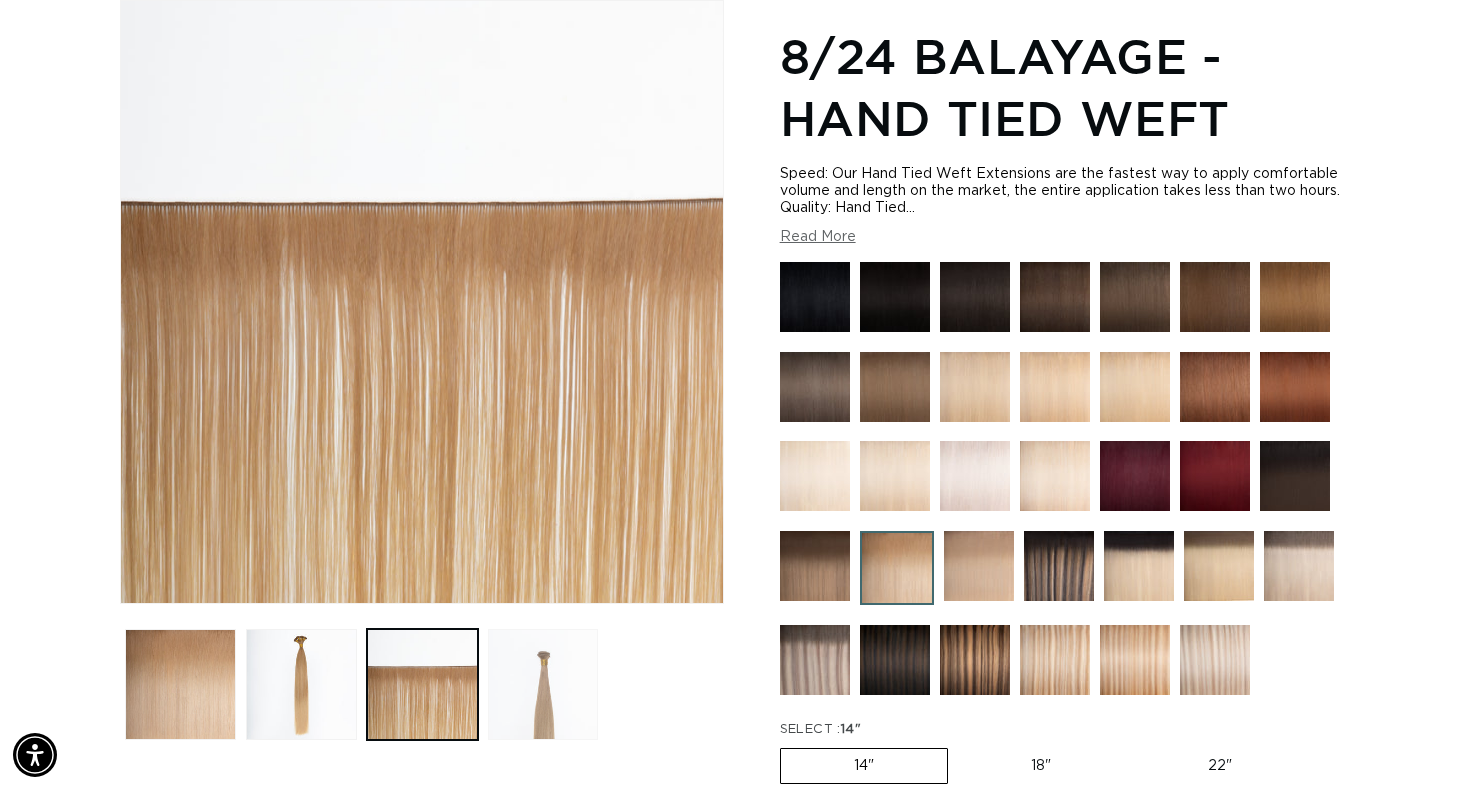 click at bounding box center [543, 684] 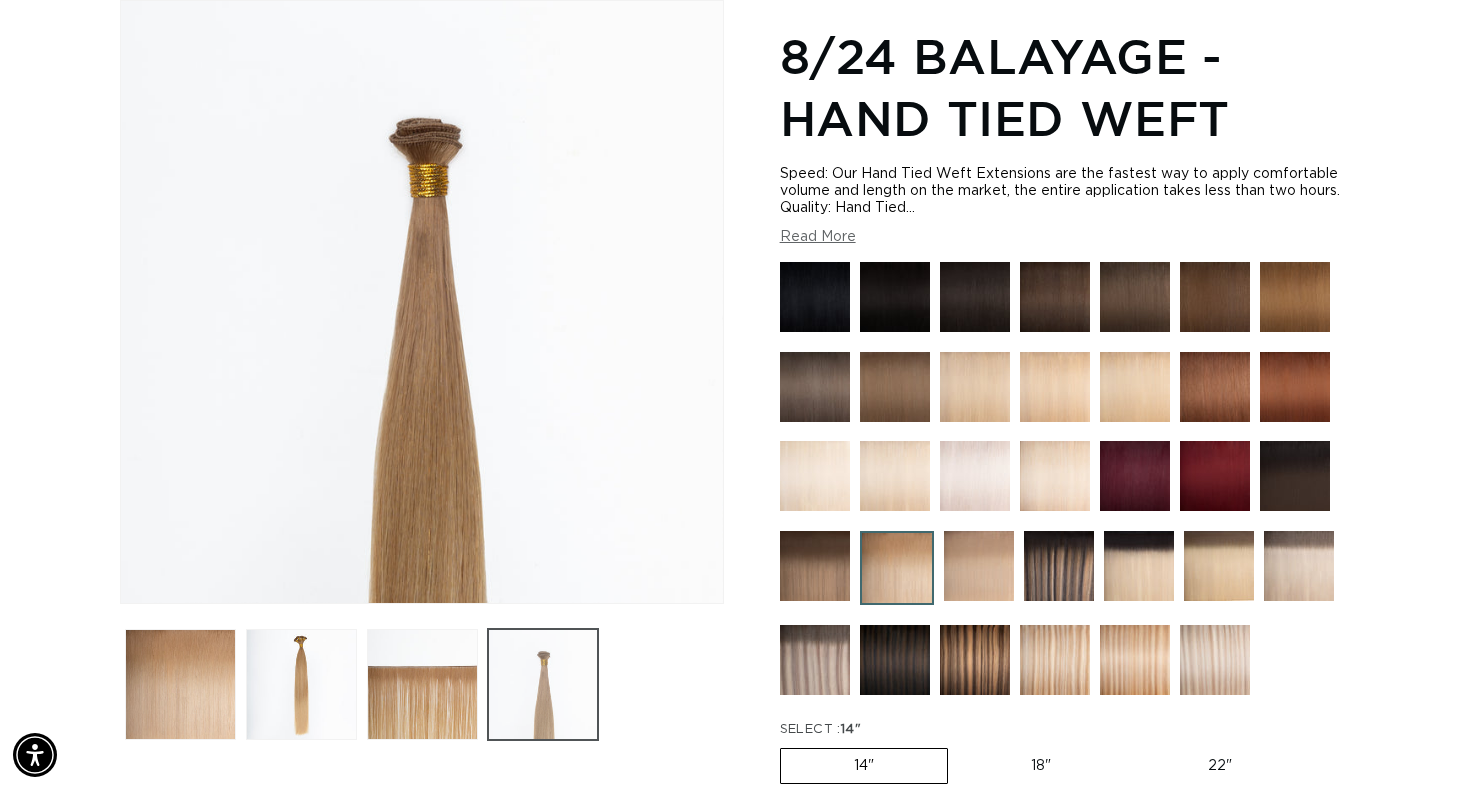 scroll, scrollTop: 0, scrollLeft: 0, axis: both 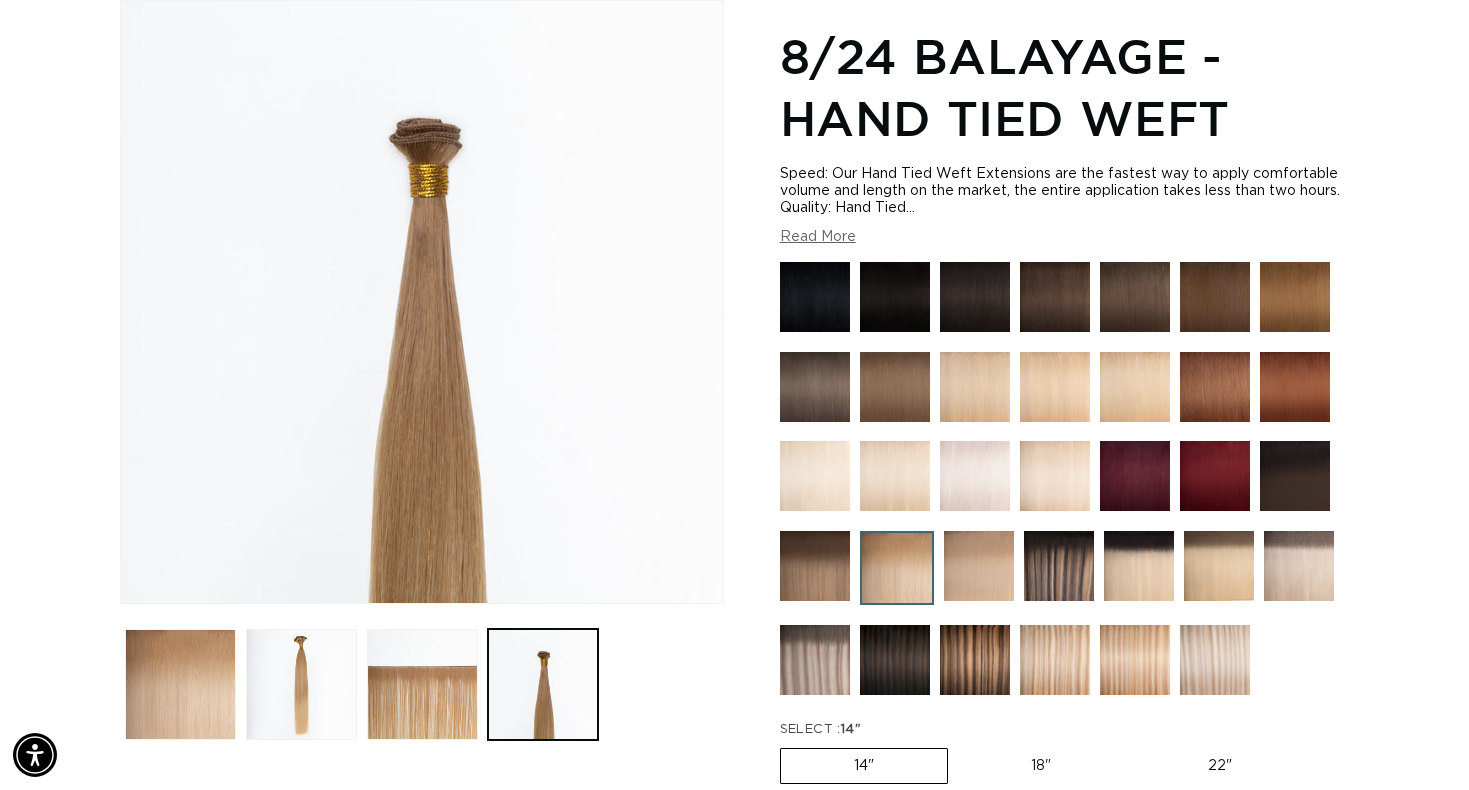 click at bounding box center (1059, 566) 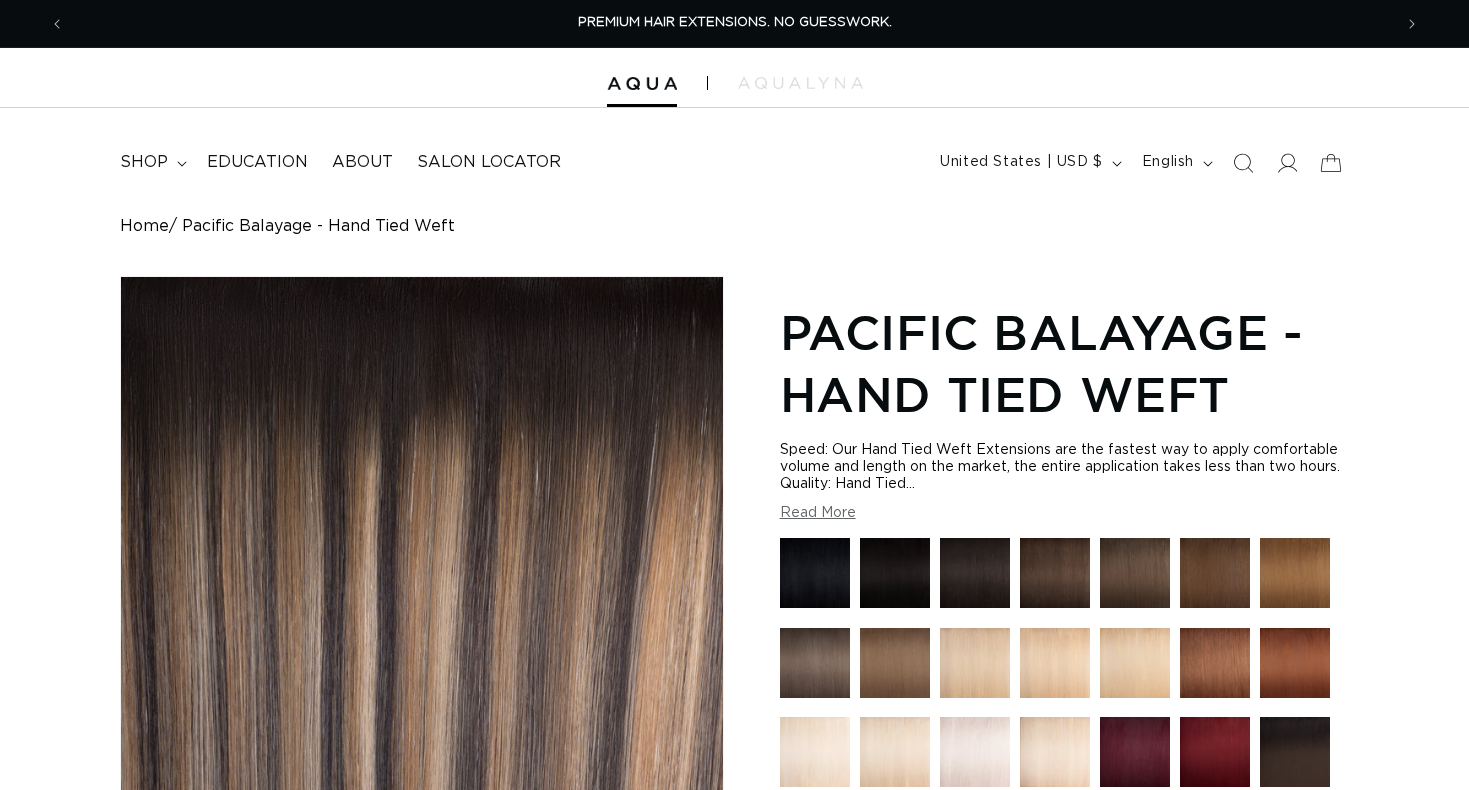 scroll, scrollTop: 0, scrollLeft: 0, axis: both 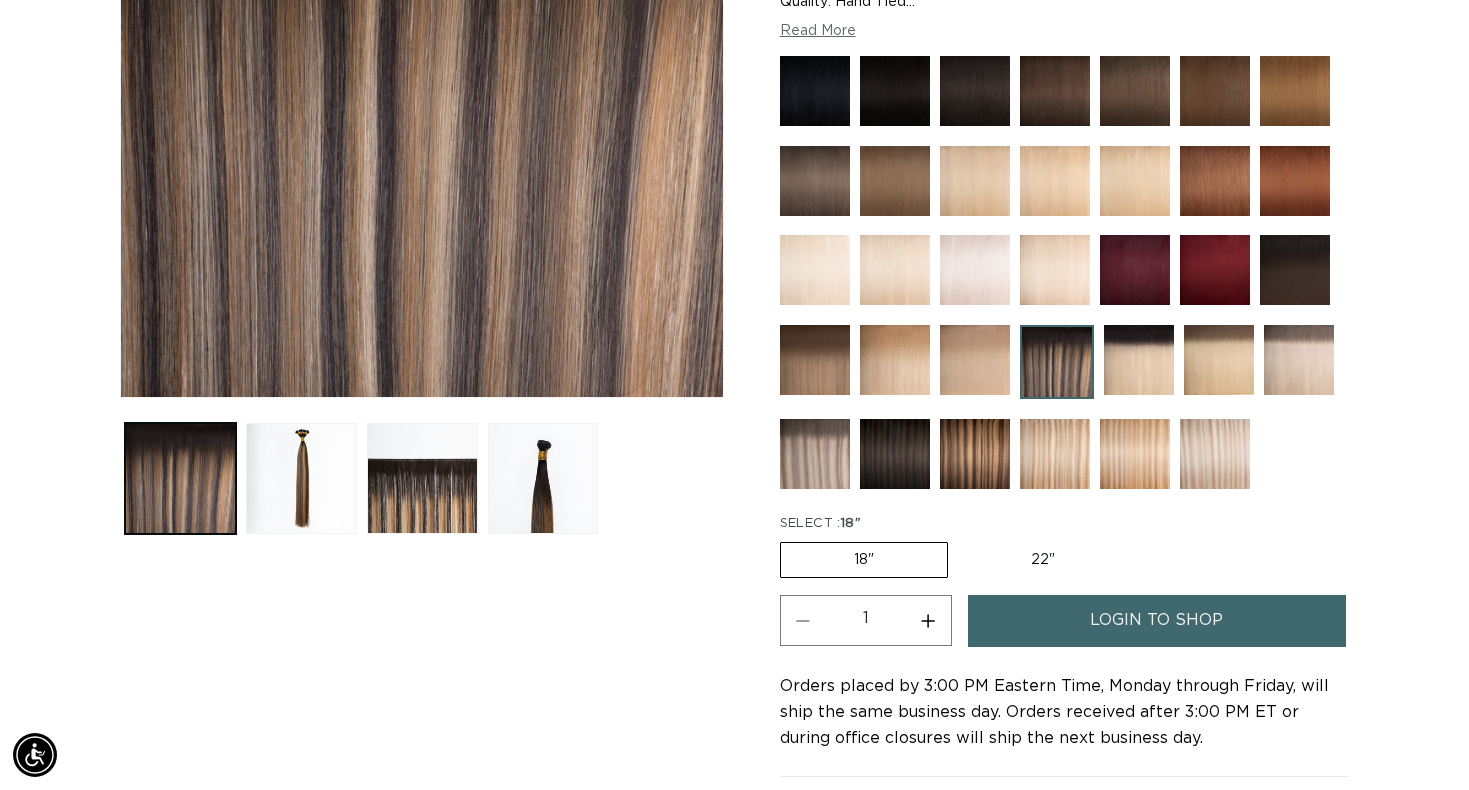 click at bounding box center (1055, 454) 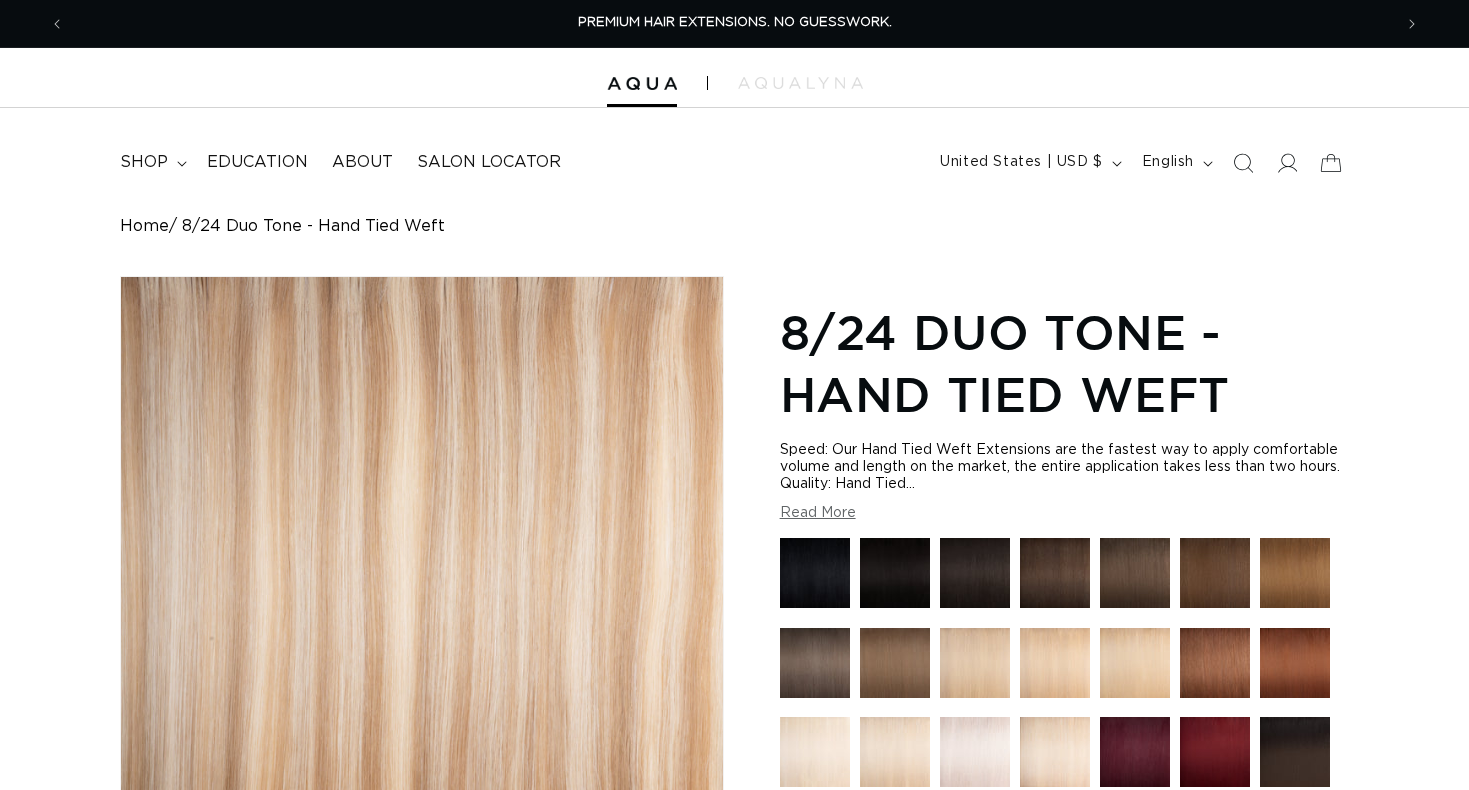 scroll, scrollTop: 0, scrollLeft: 0, axis: both 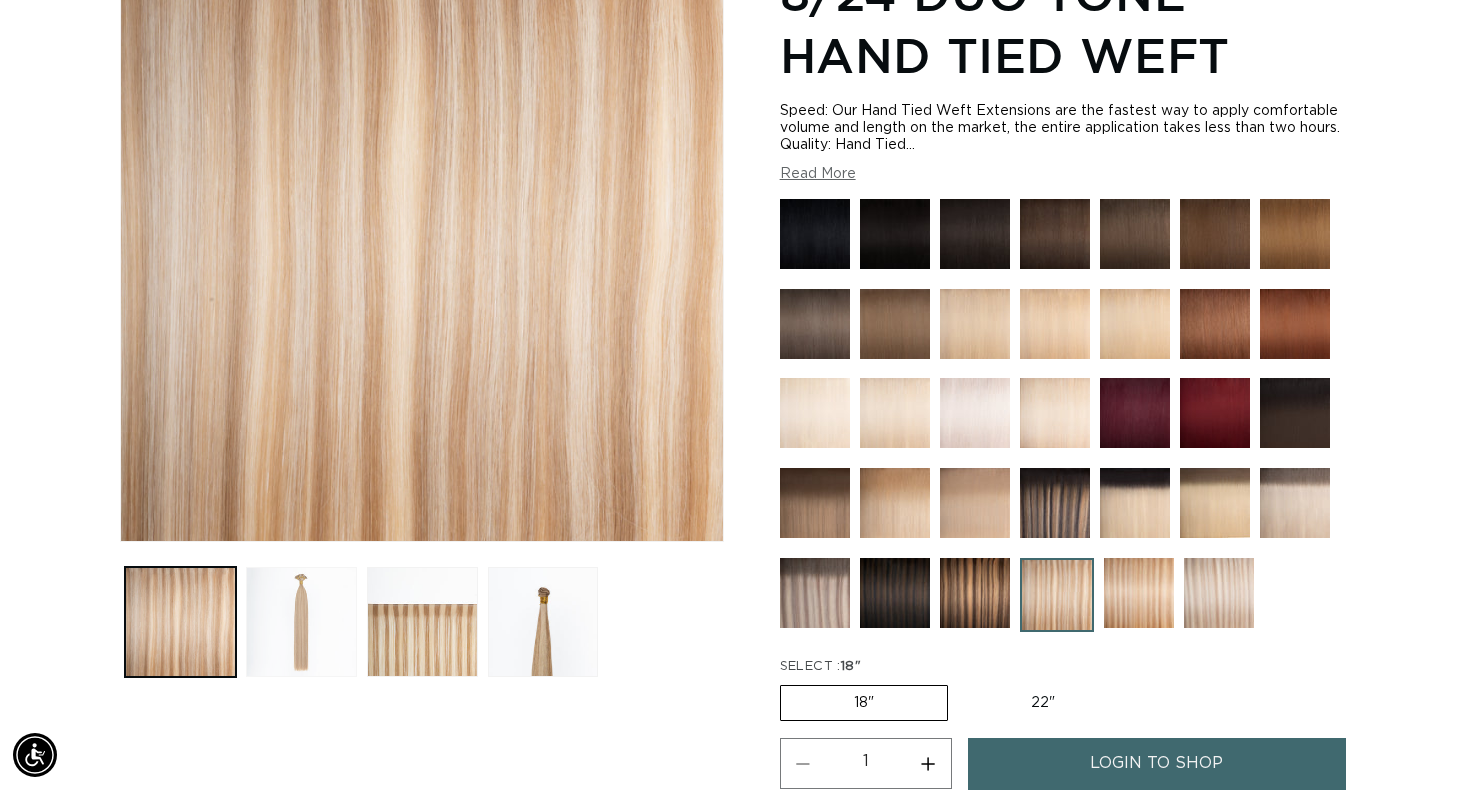 click at bounding box center [301, 622] 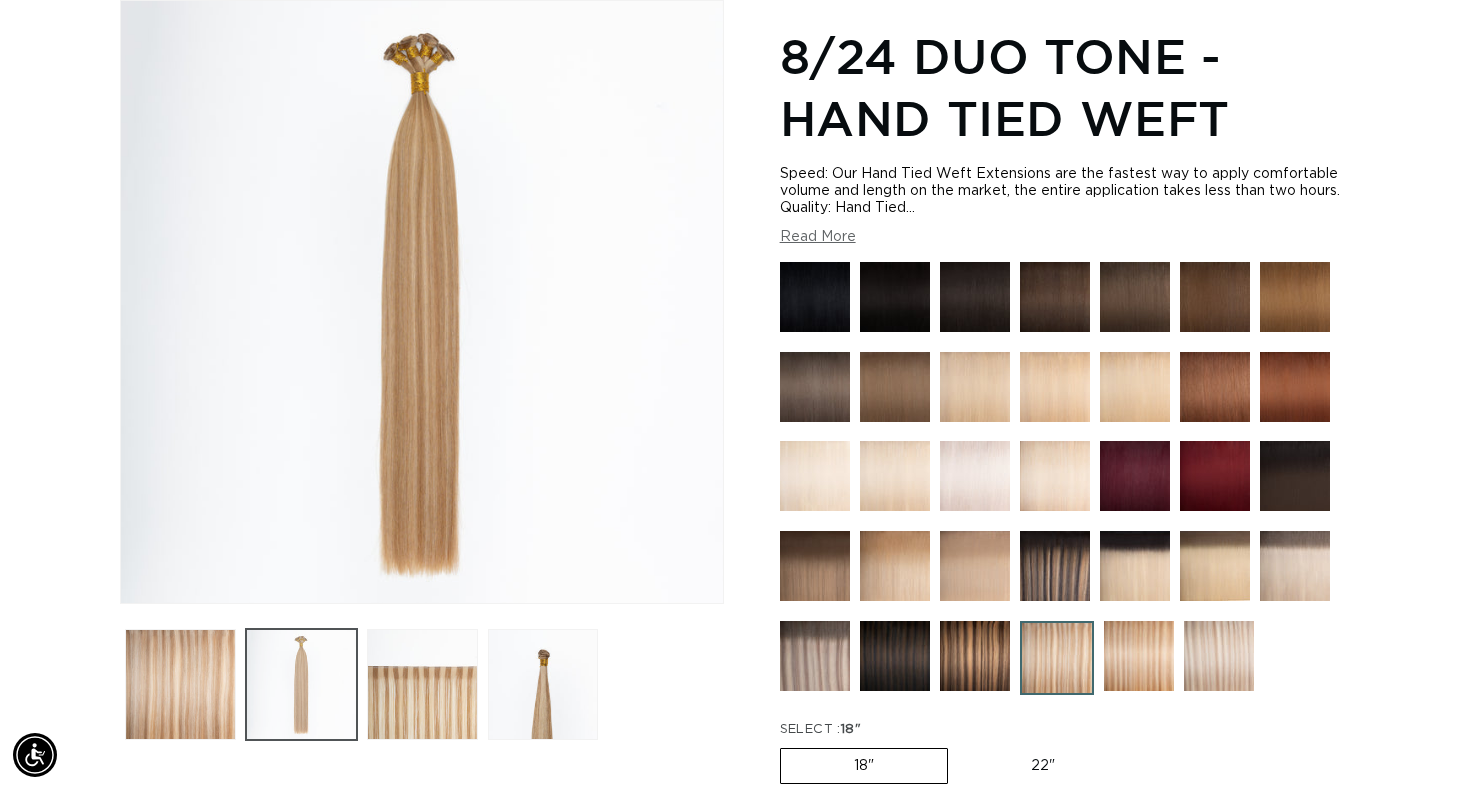 scroll, scrollTop: 276, scrollLeft: 0, axis: vertical 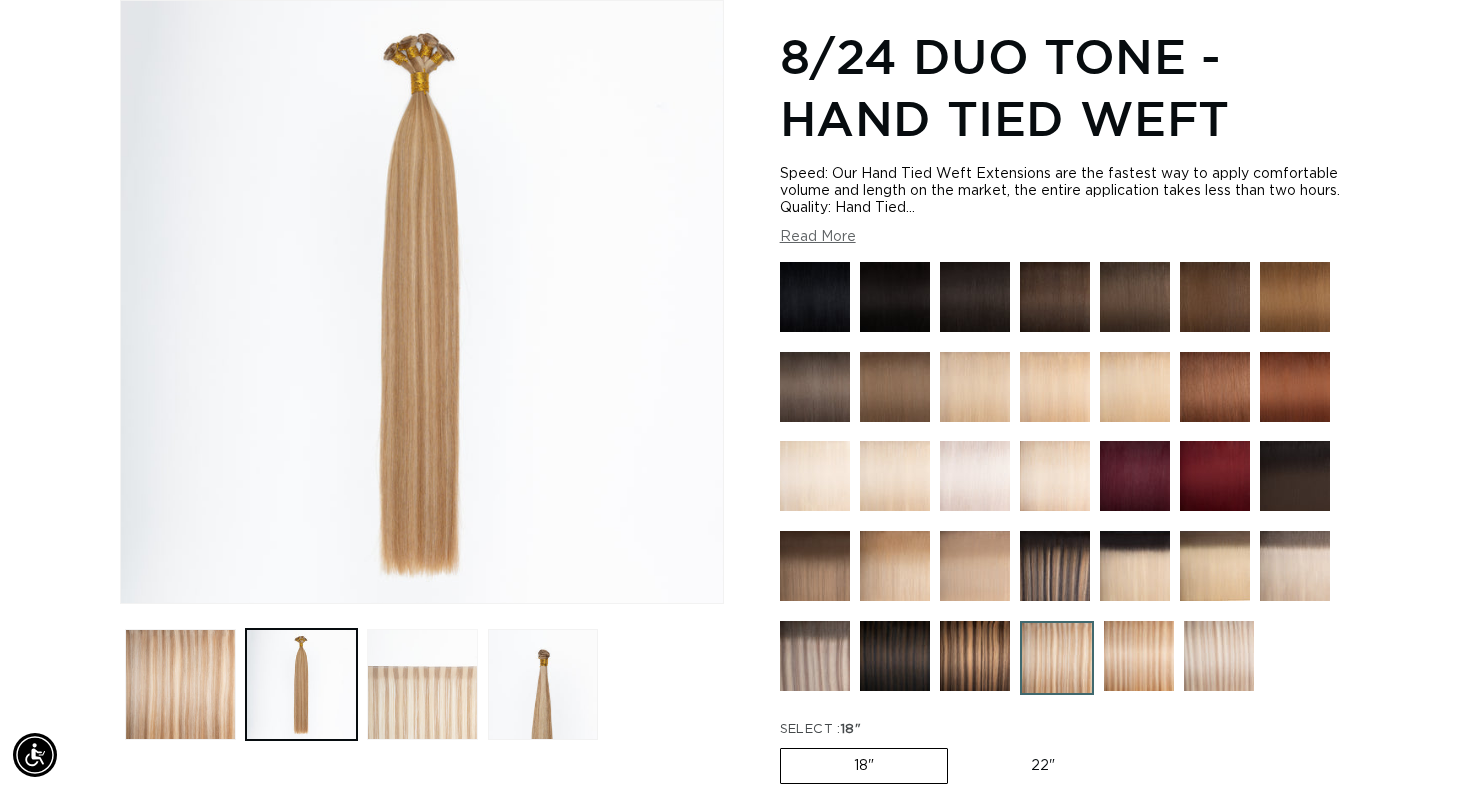 click at bounding box center (422, 684) 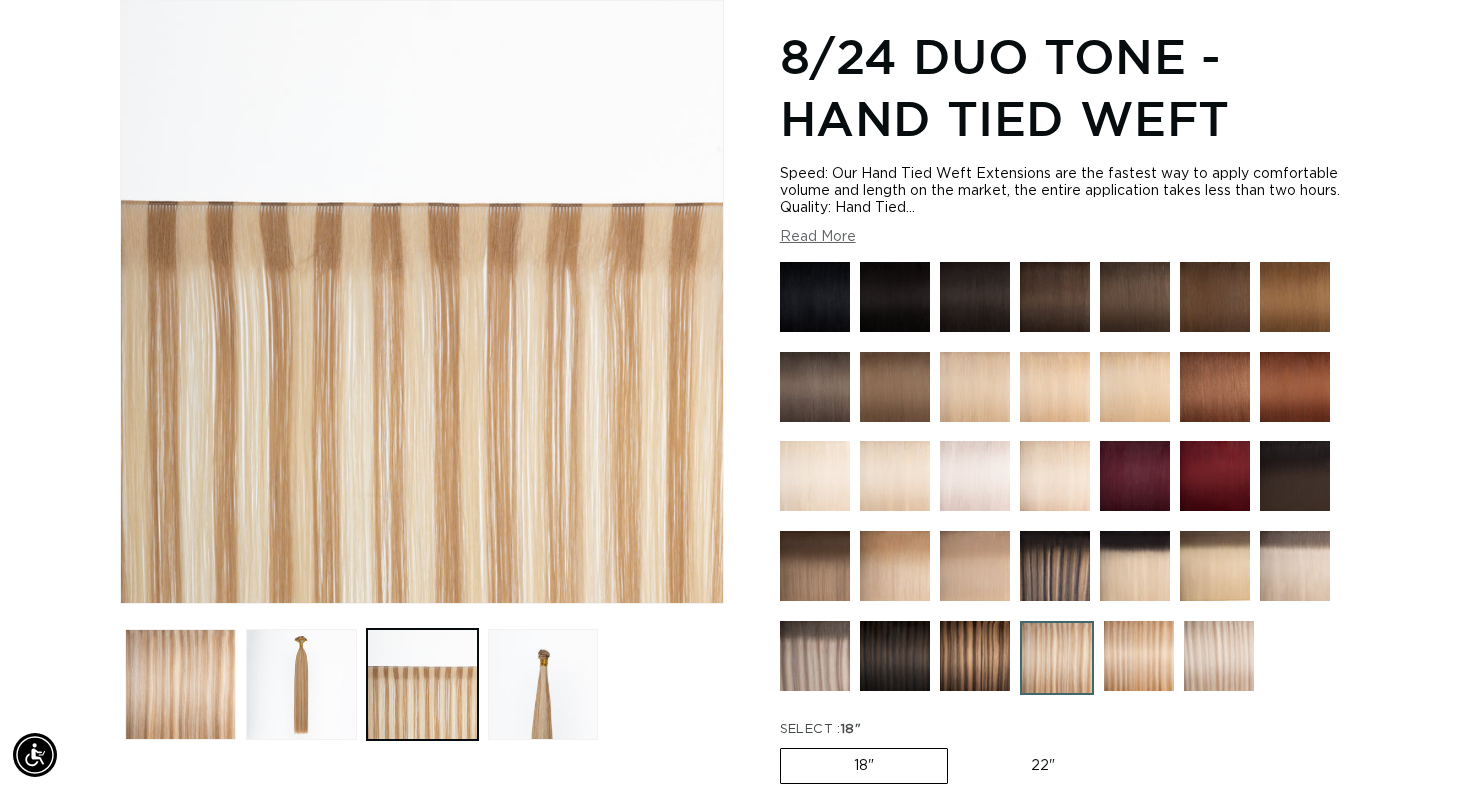 click at bounding box center (1219, 656) 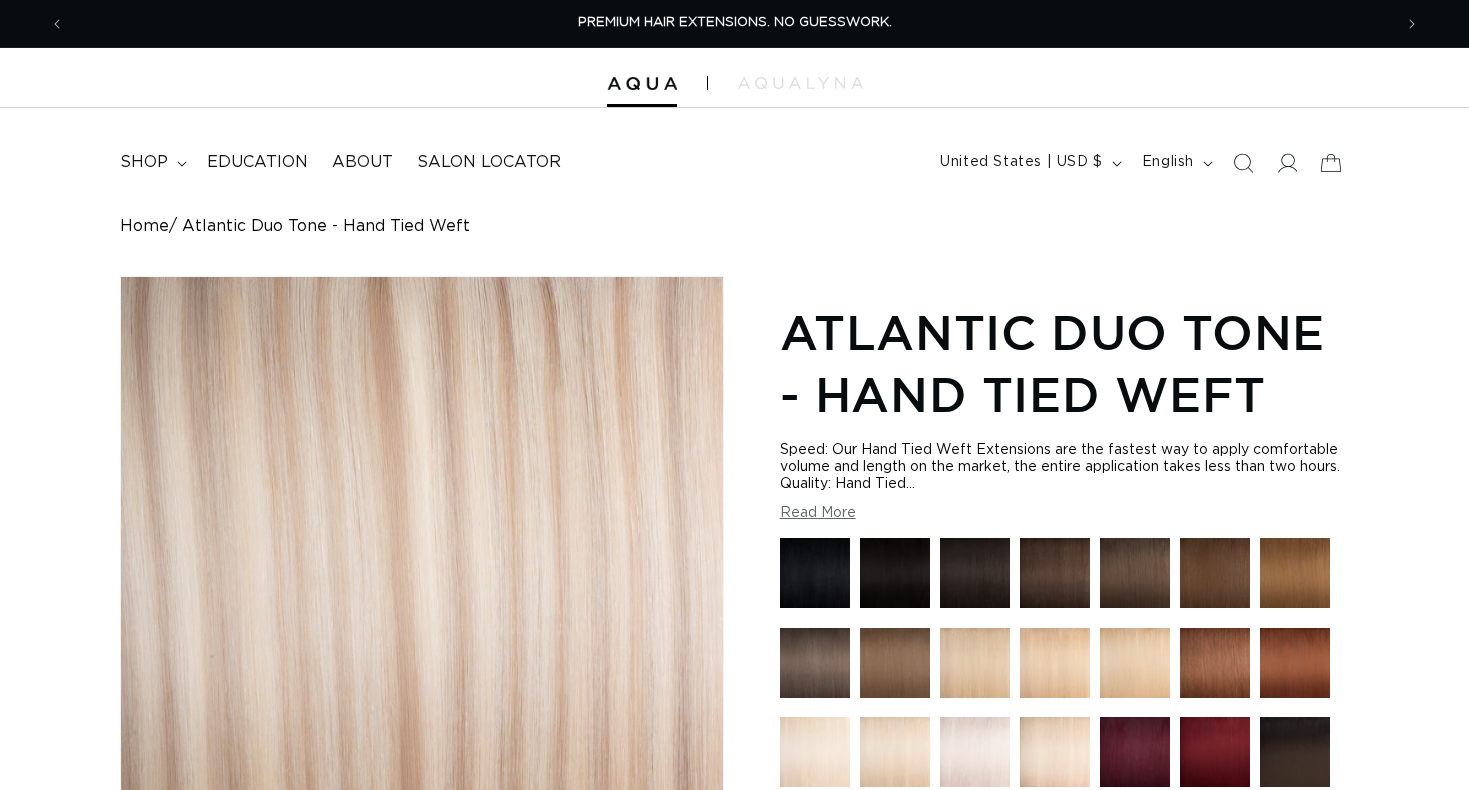 scroll, scrollTop: 0, scrollLeft: 0, axis: both 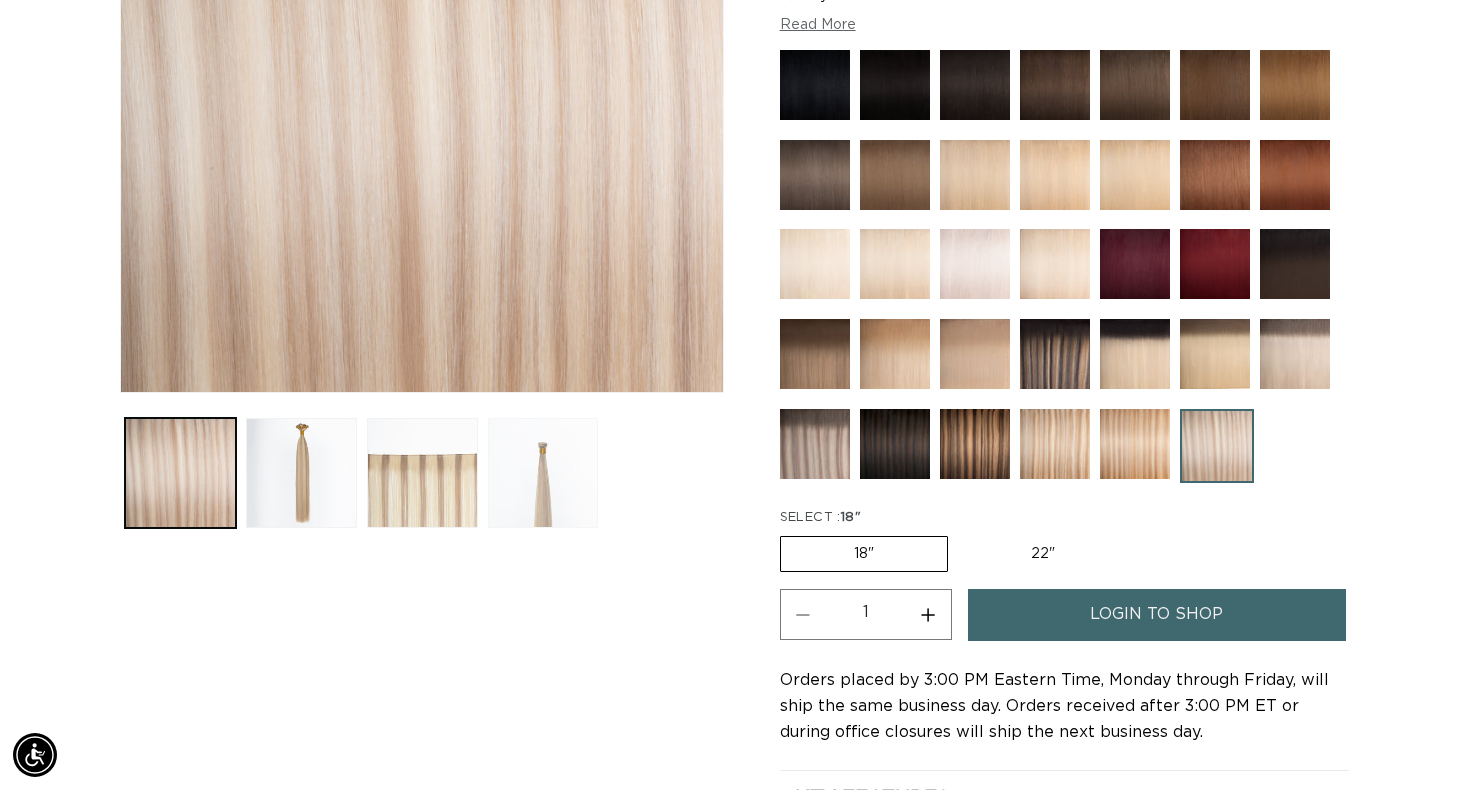 click at bounding box center [543, 473] 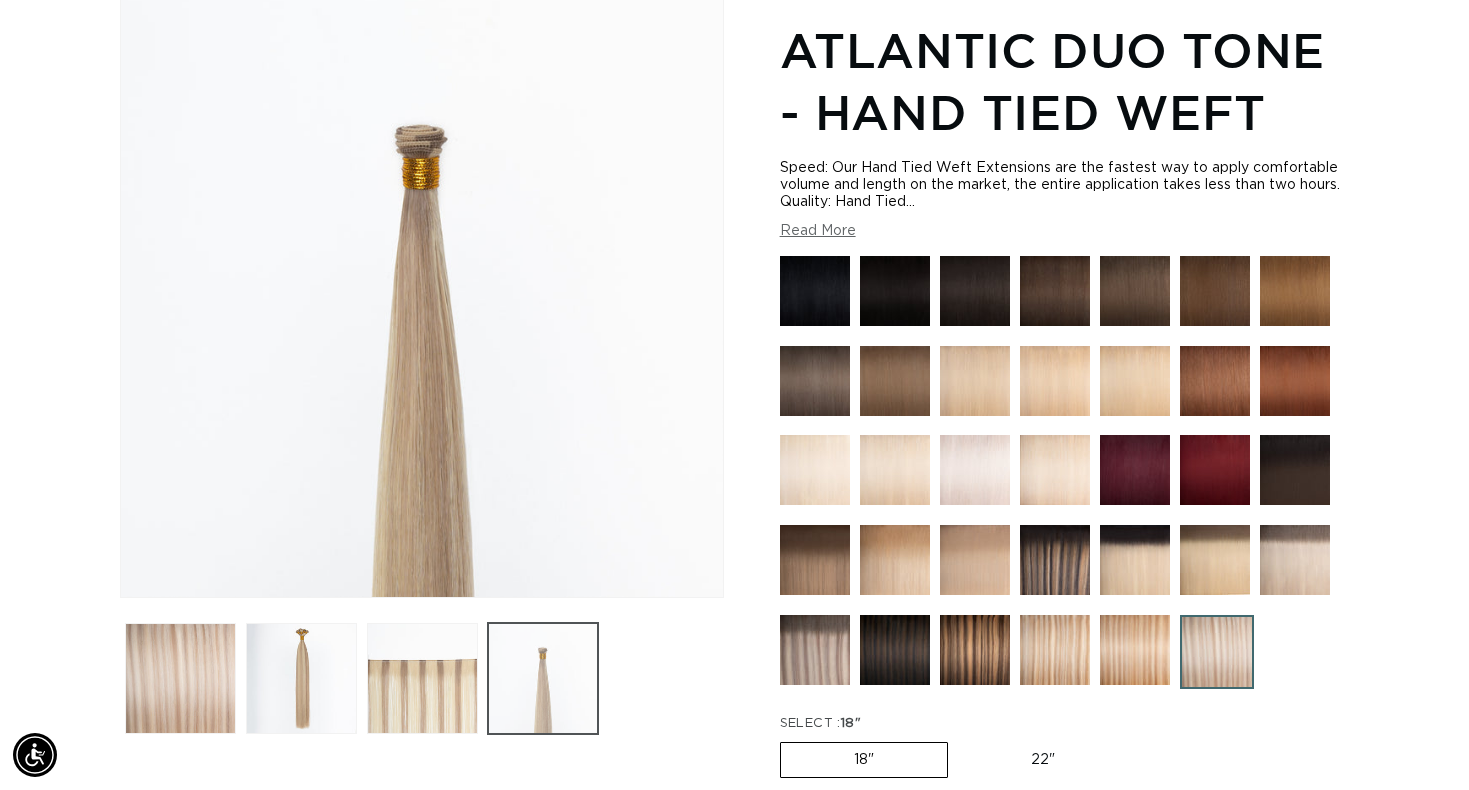 scroll, scrollTop: 276, scrollLeft: 0, axis: vertical 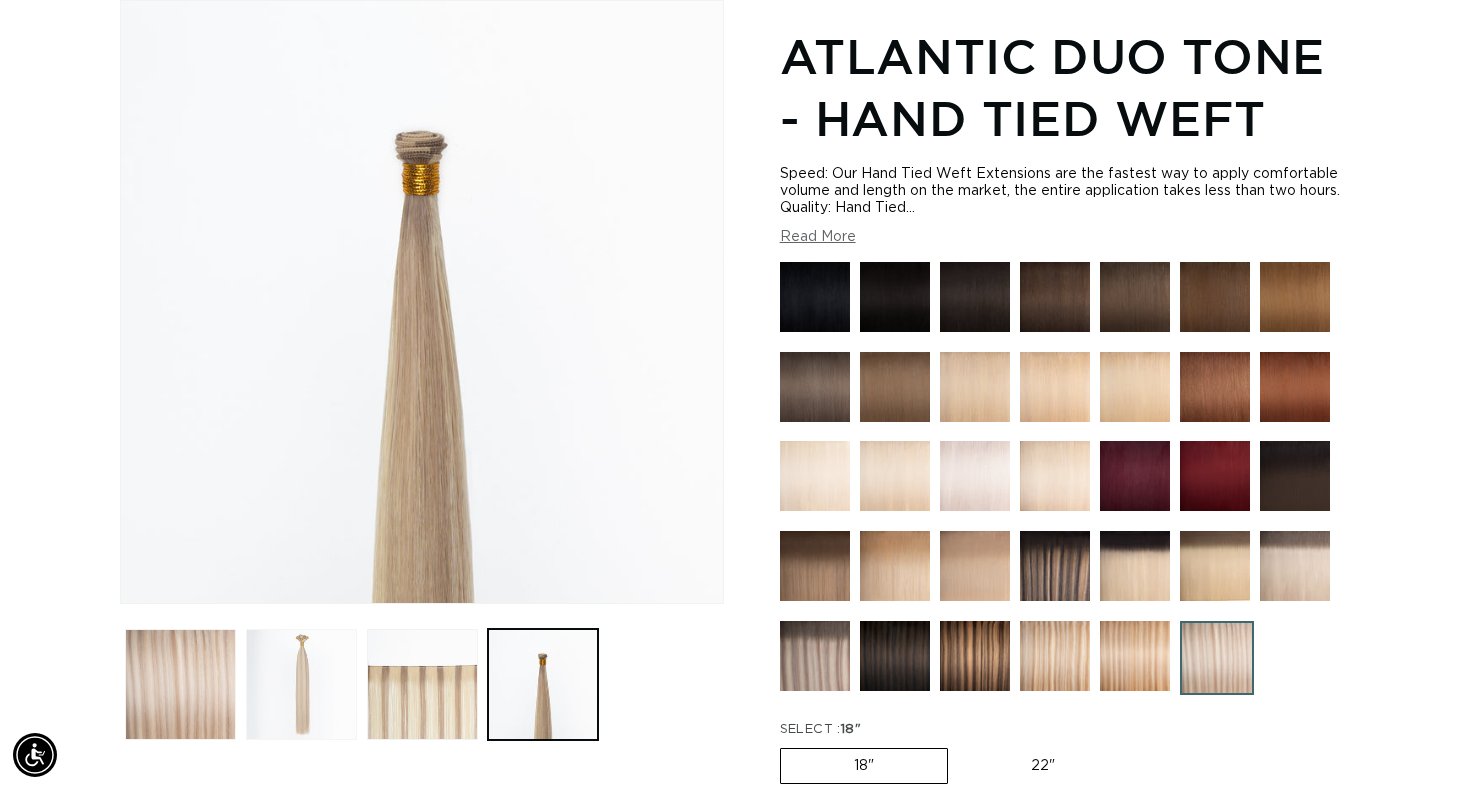 click at bounding box center [301, 684] 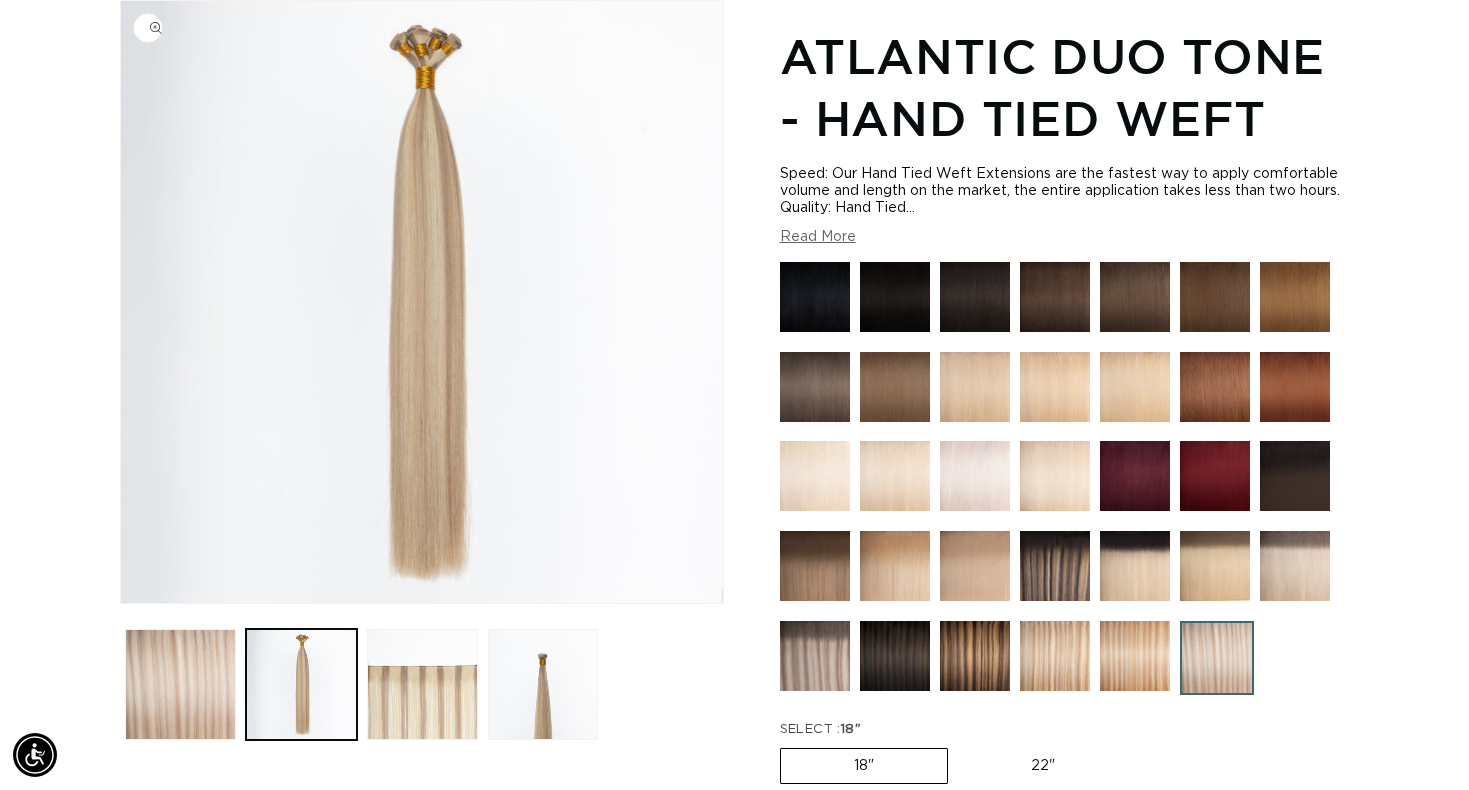 scroll, scrollTop: 0, scrollLeft: 0, axis: both 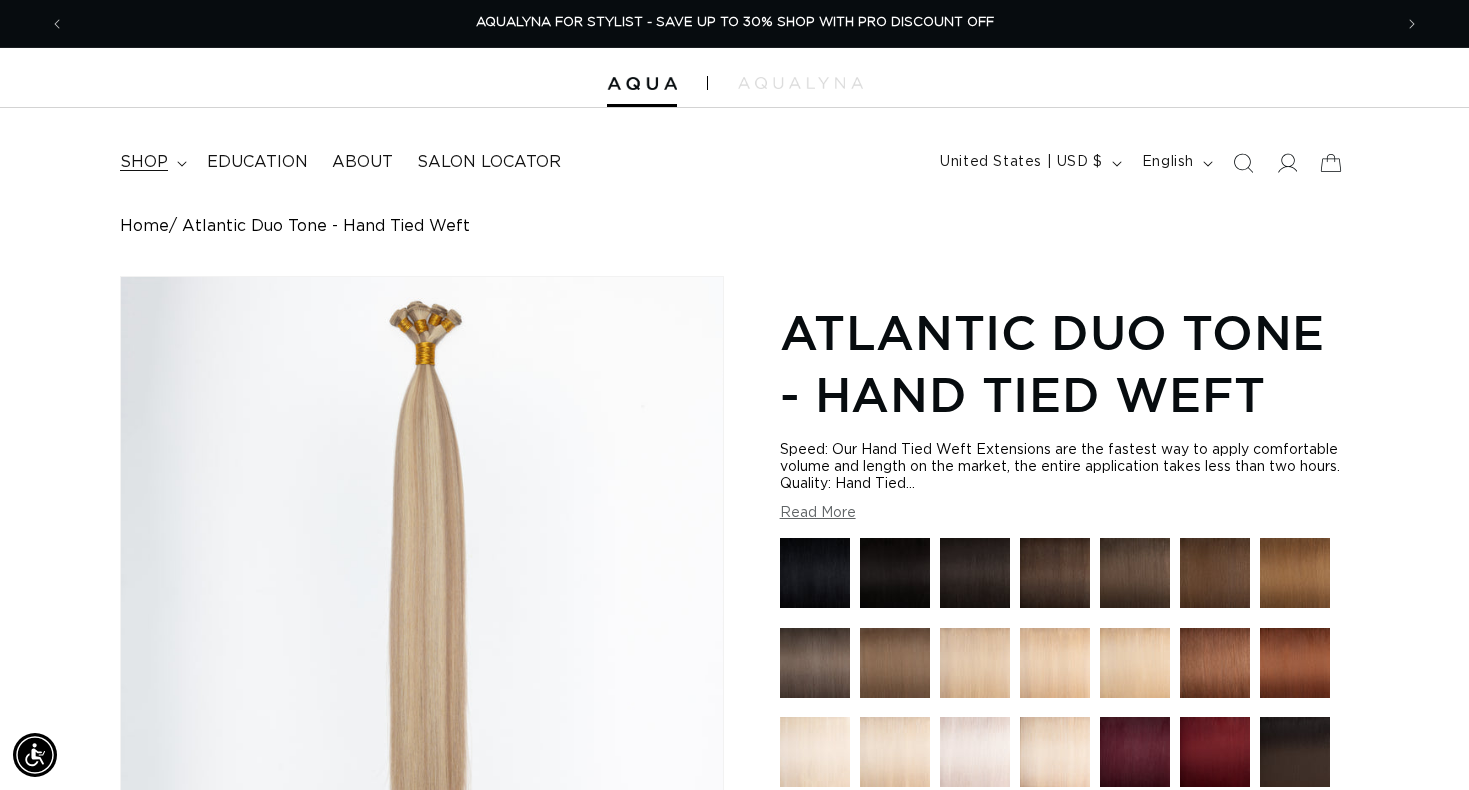 click on "shop" at bounding box center (144, 162) 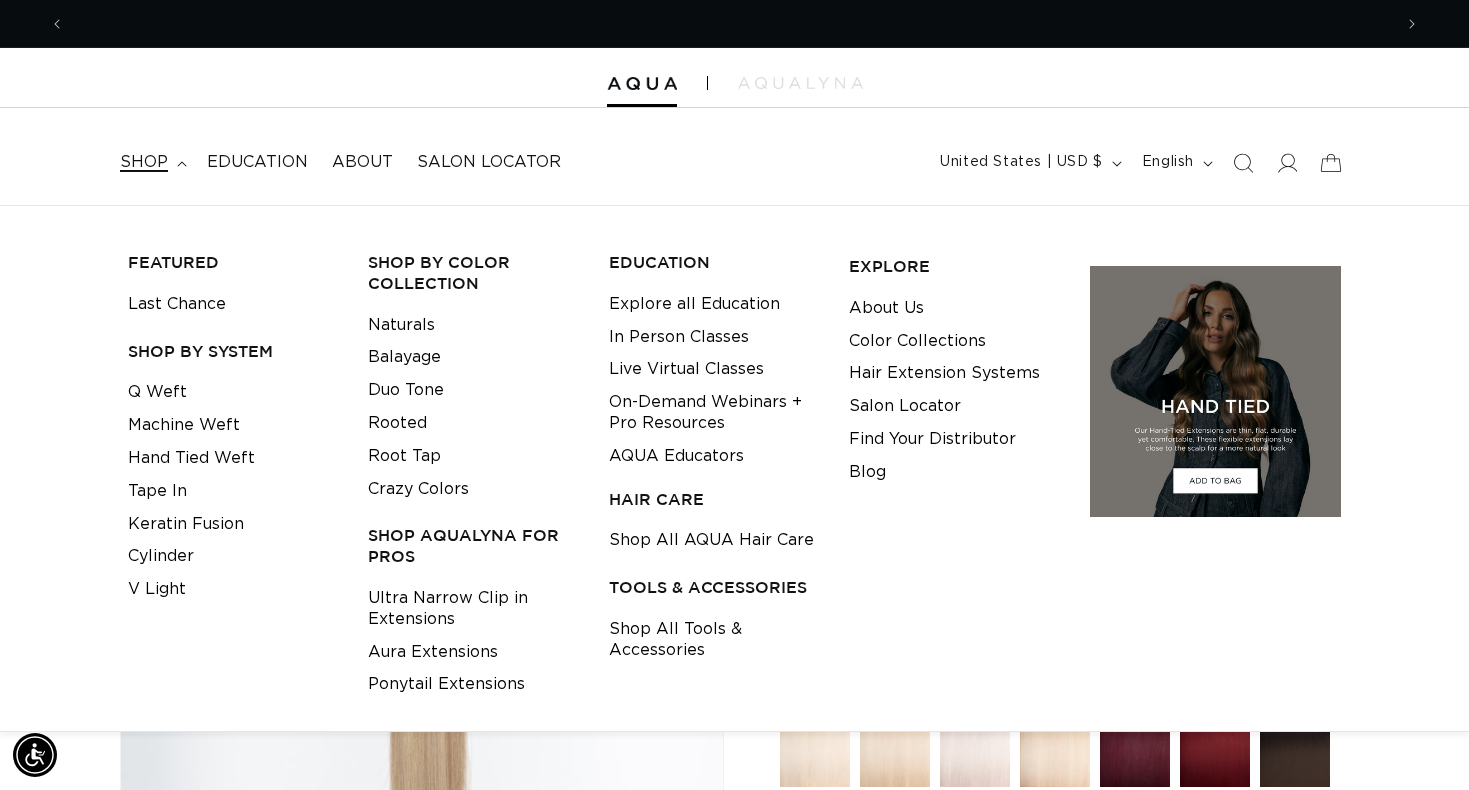 scroll, scrollTop: 0, scrollLeft: 1327, axis: horizontal 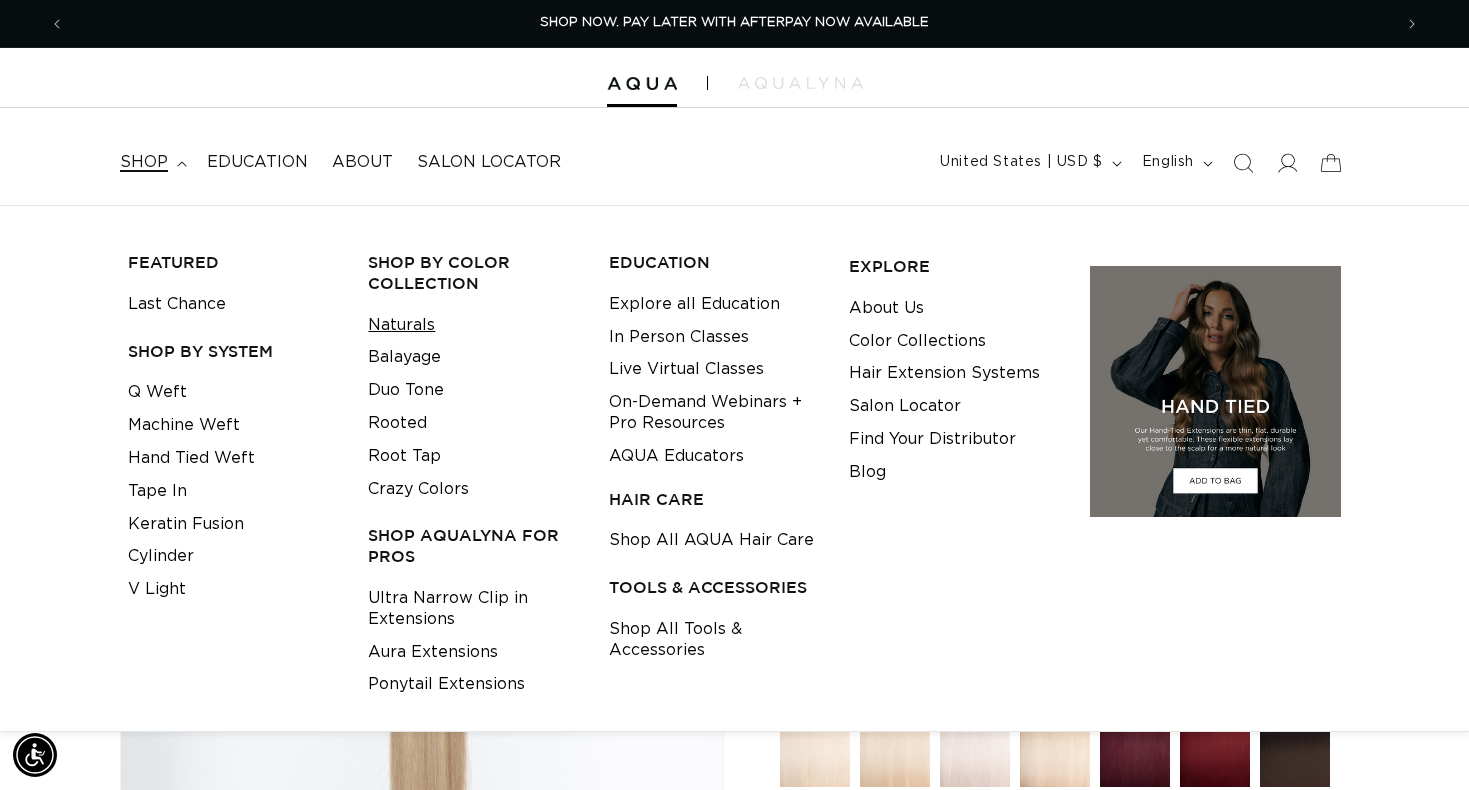 click on "Naturals" at bounding box center (401, 325) 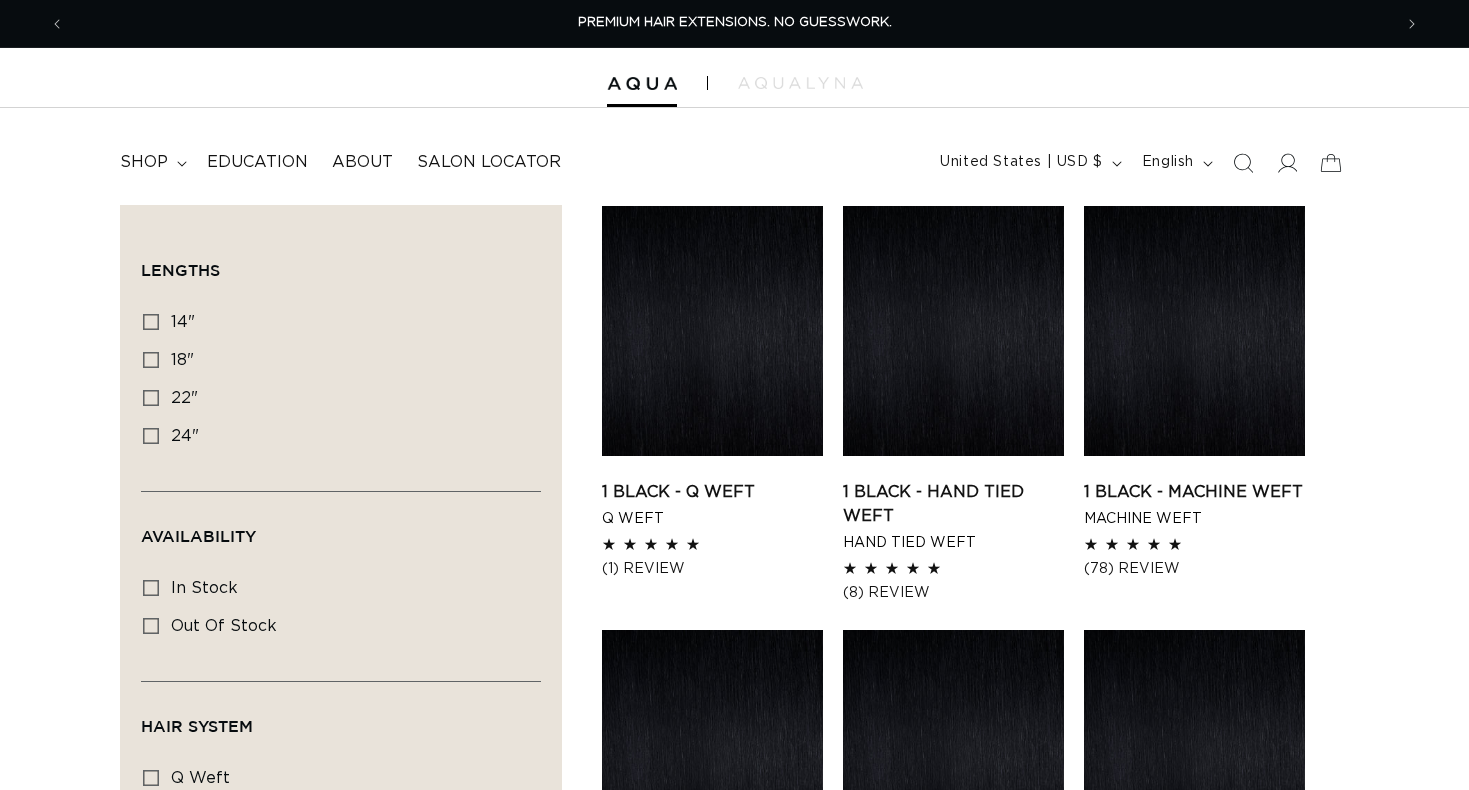 scroll, scrollTop: 0, scrollLeft: 0, axis: both 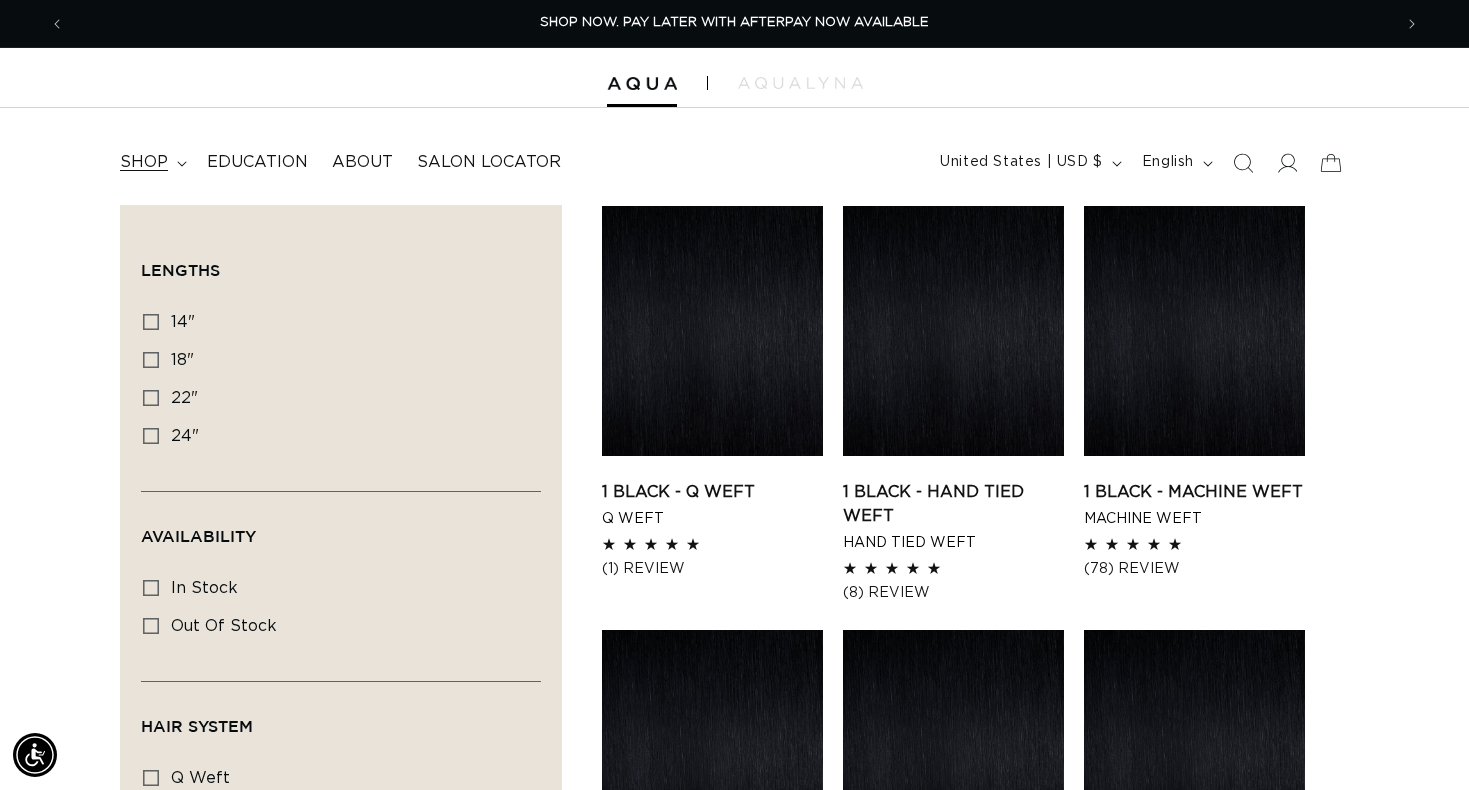 click on "shop" at bounding box center (151, 162) 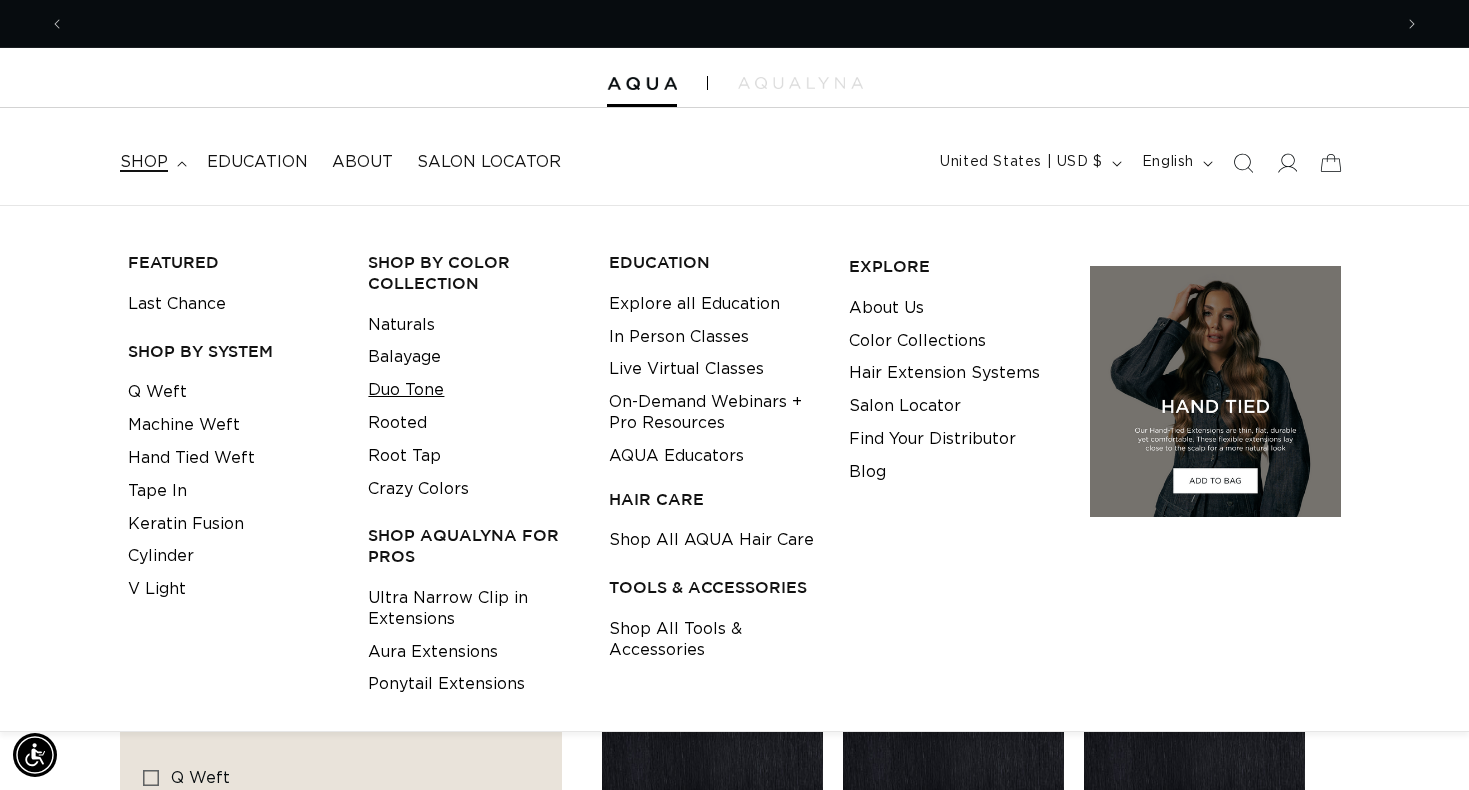 scroll, scrollTop: 0, scrollLeft: 2654, axis: horizontal 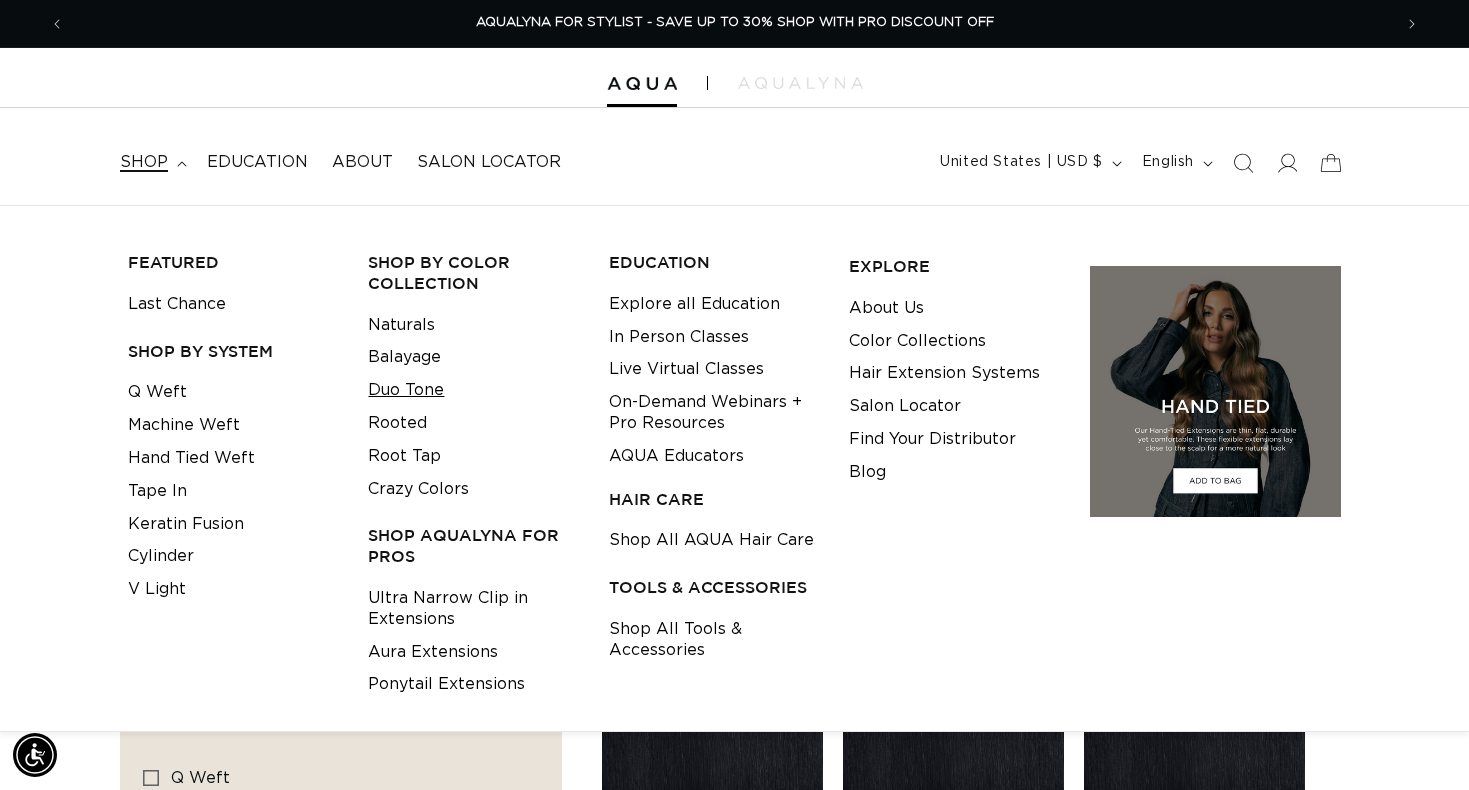 click on "Duo Tone" at bounding box center (406, 390) 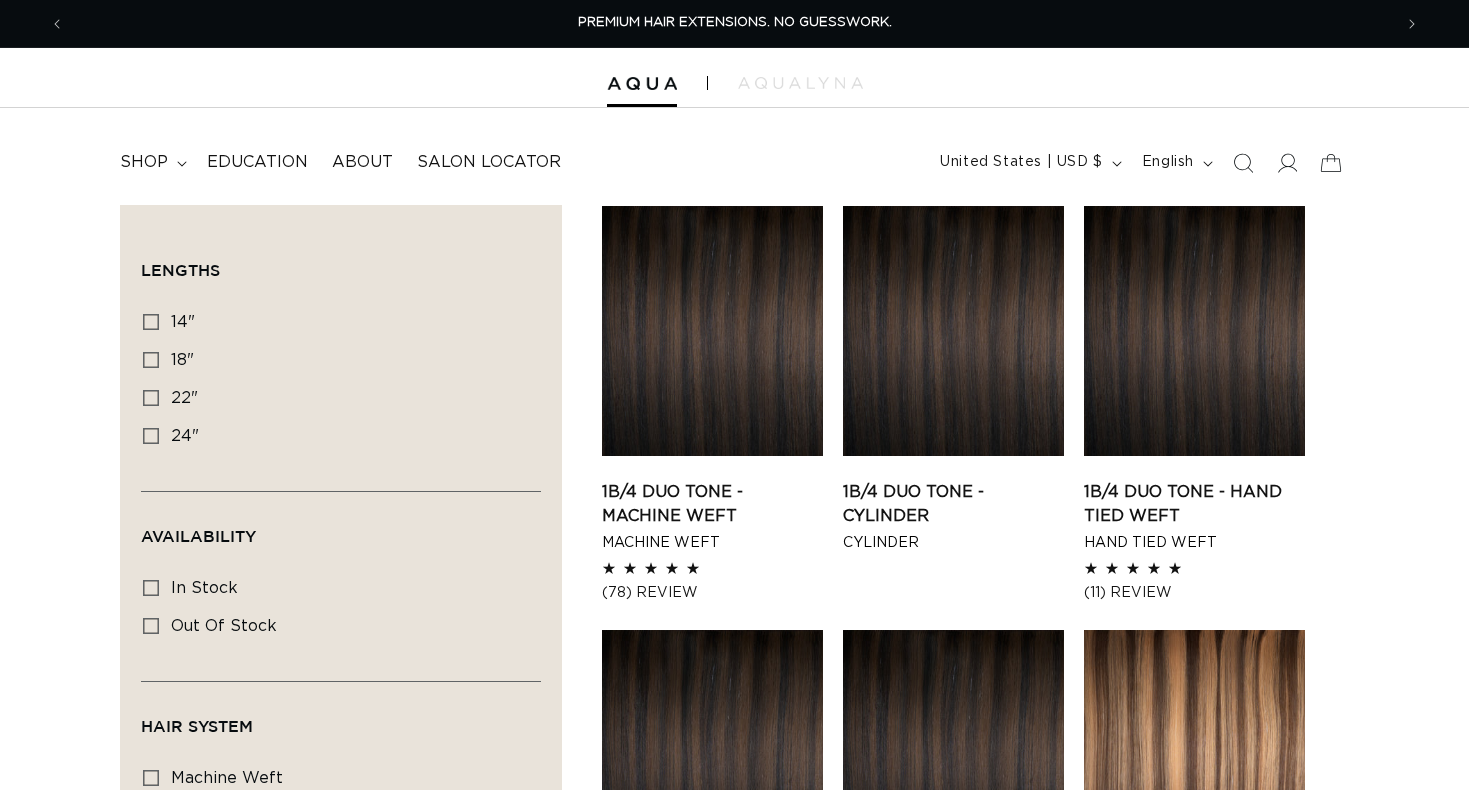 scroll, scrollTop: 0, scrollLeft: 0, axis: both 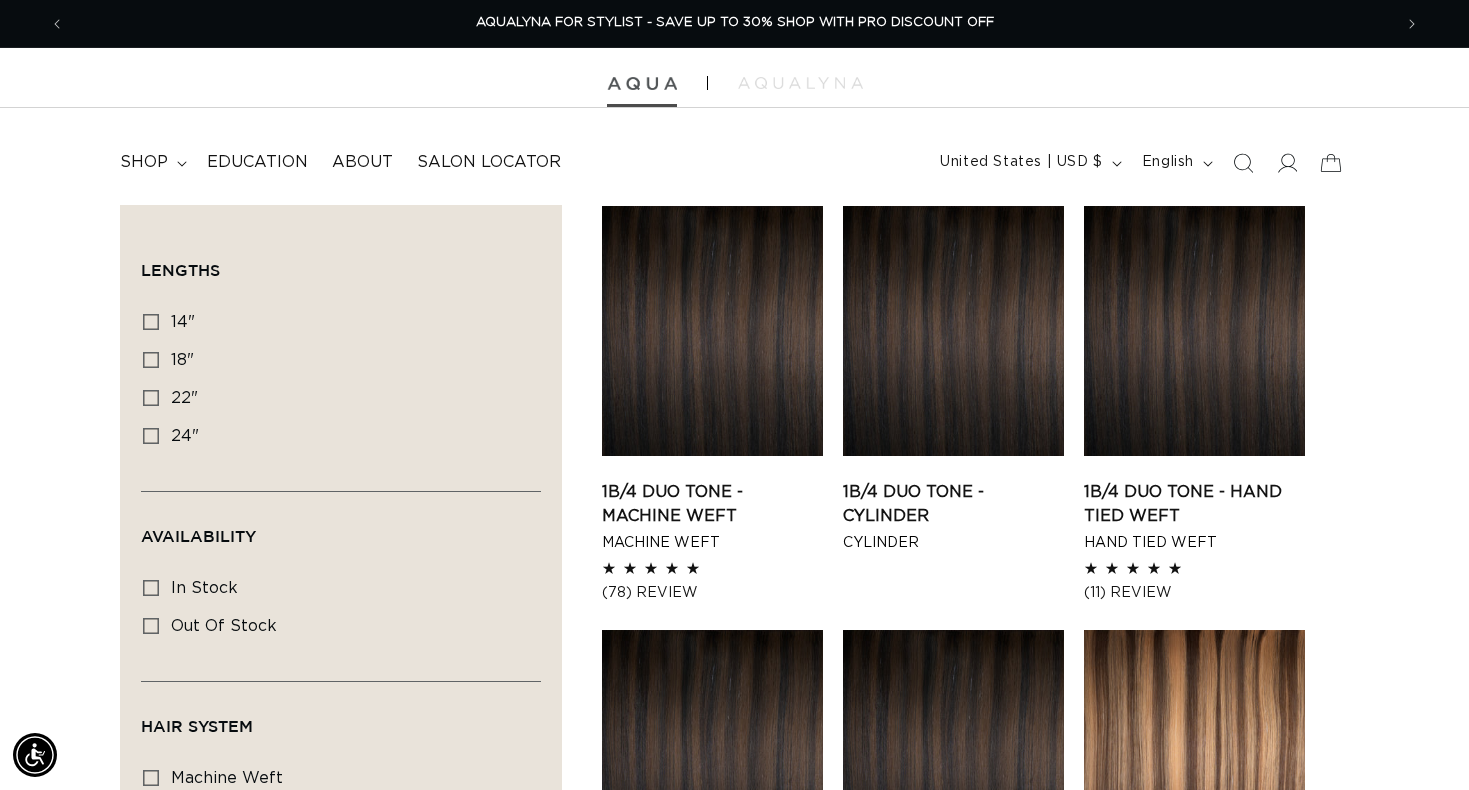 click at bounding box center (642, 84) 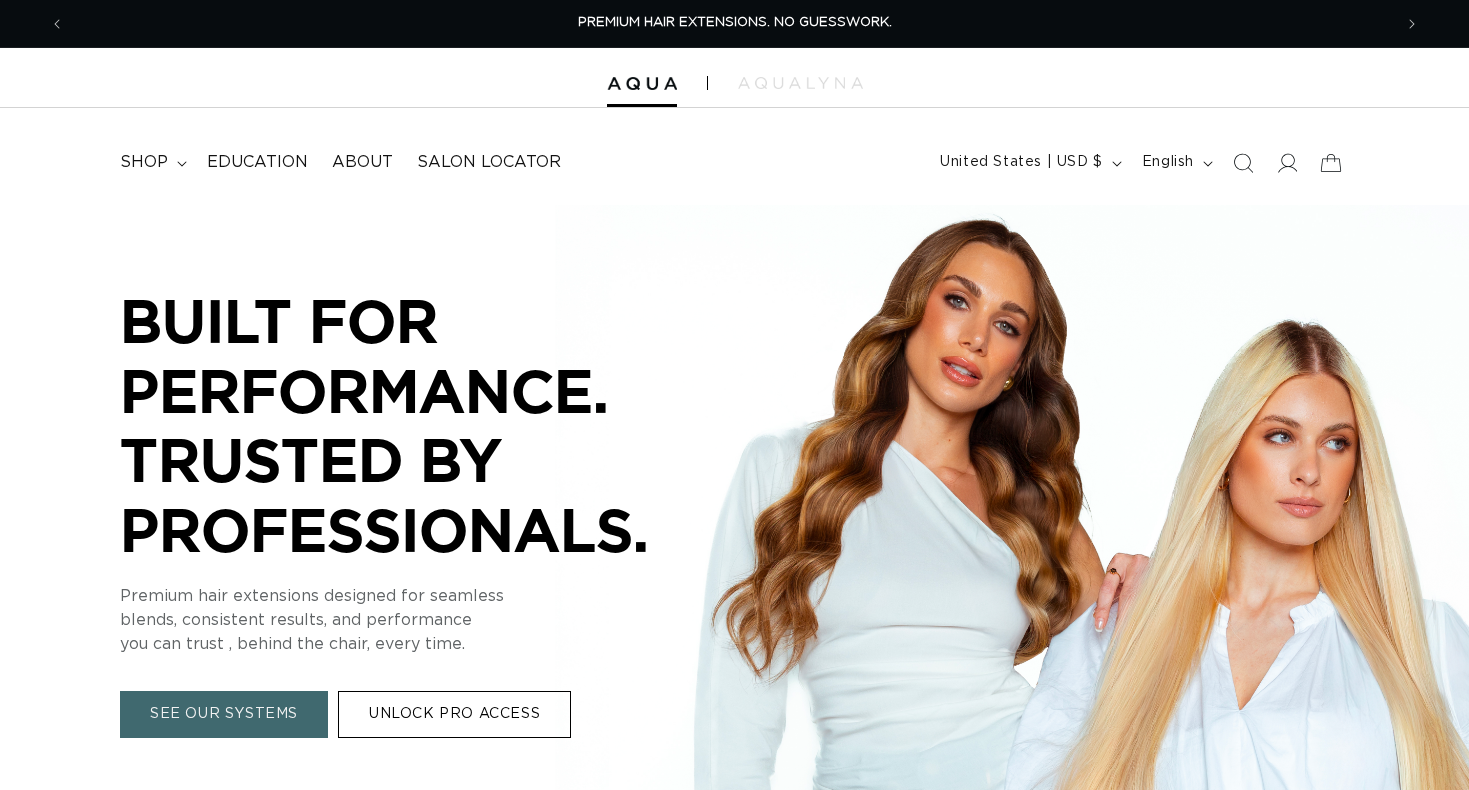 scroll, scrollTop: 0, scrollLeft: 0, axis: both 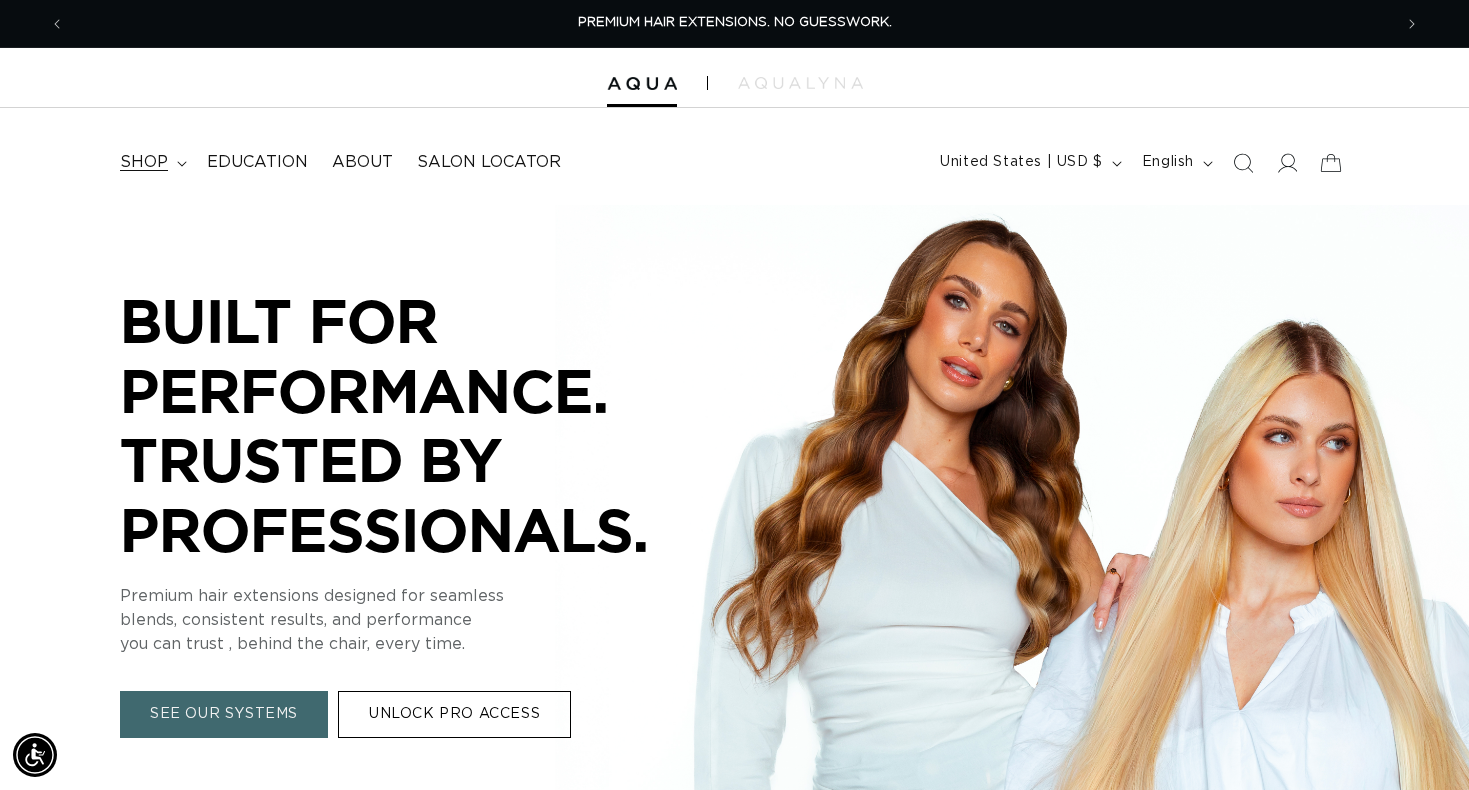 click on "shop" at bounding box center (151, 162) 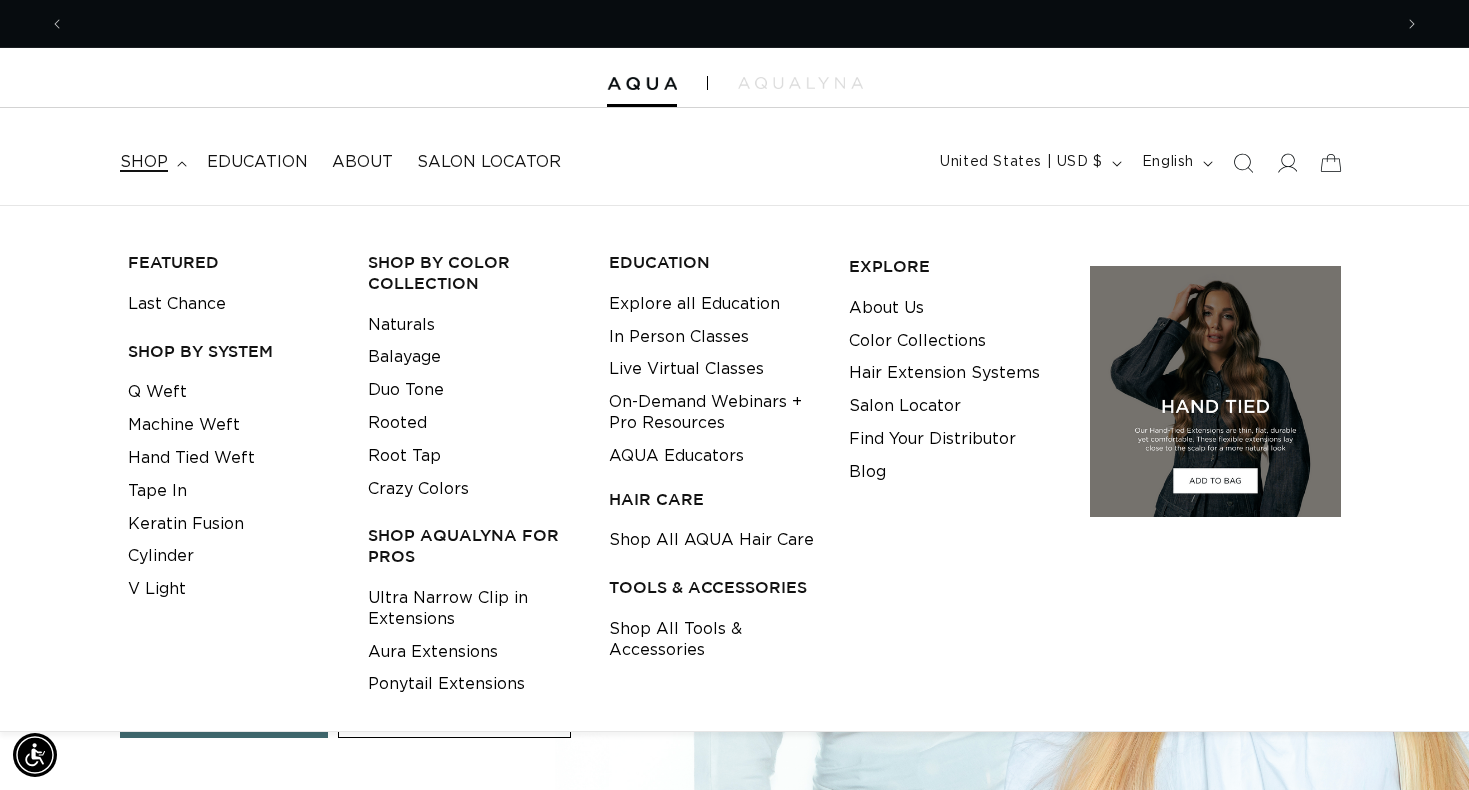 scroll, scrollTop: 0, scrollLeft: 1327, axis: horizontal 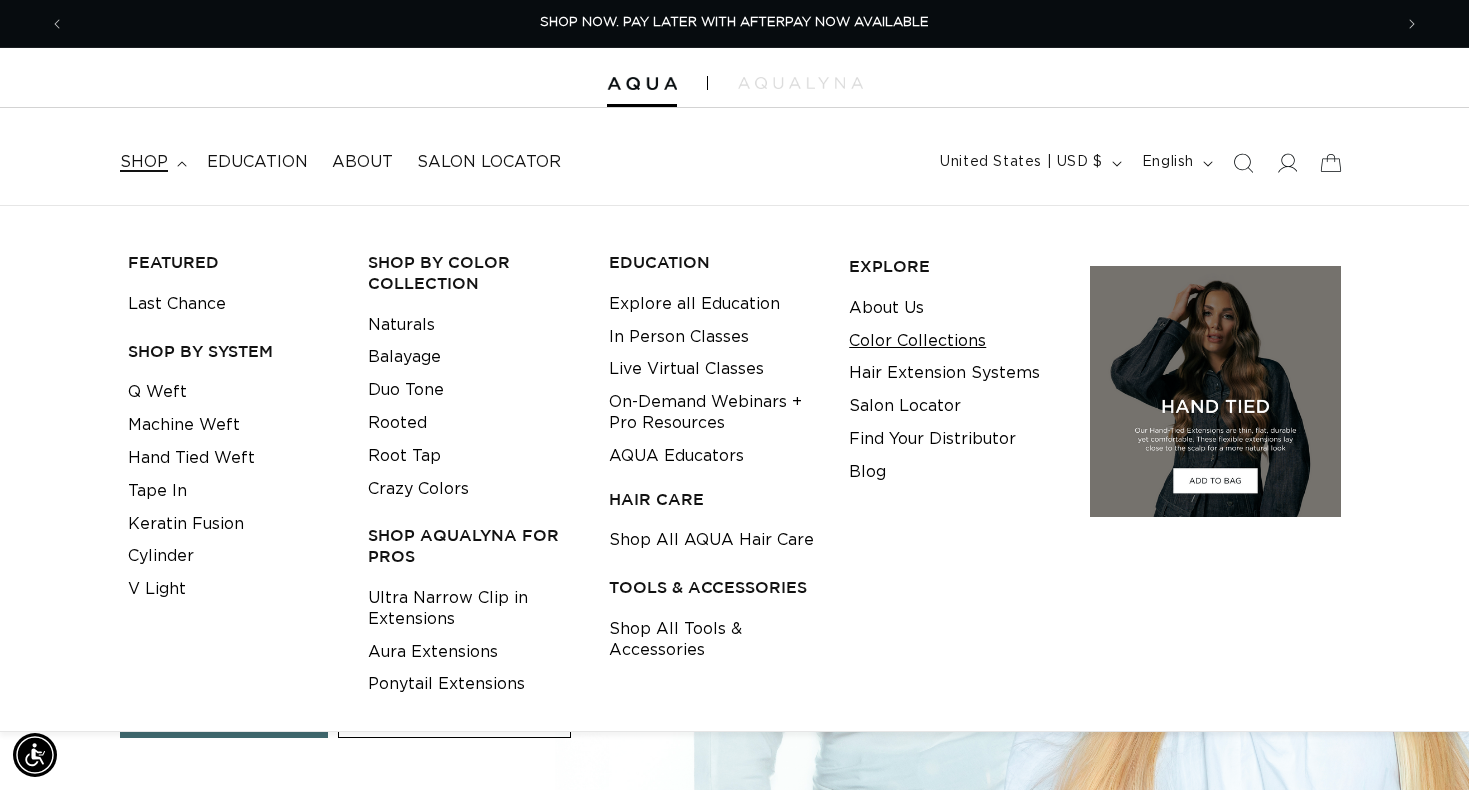 click on "Color Collections" at bounding box center [917, 341] 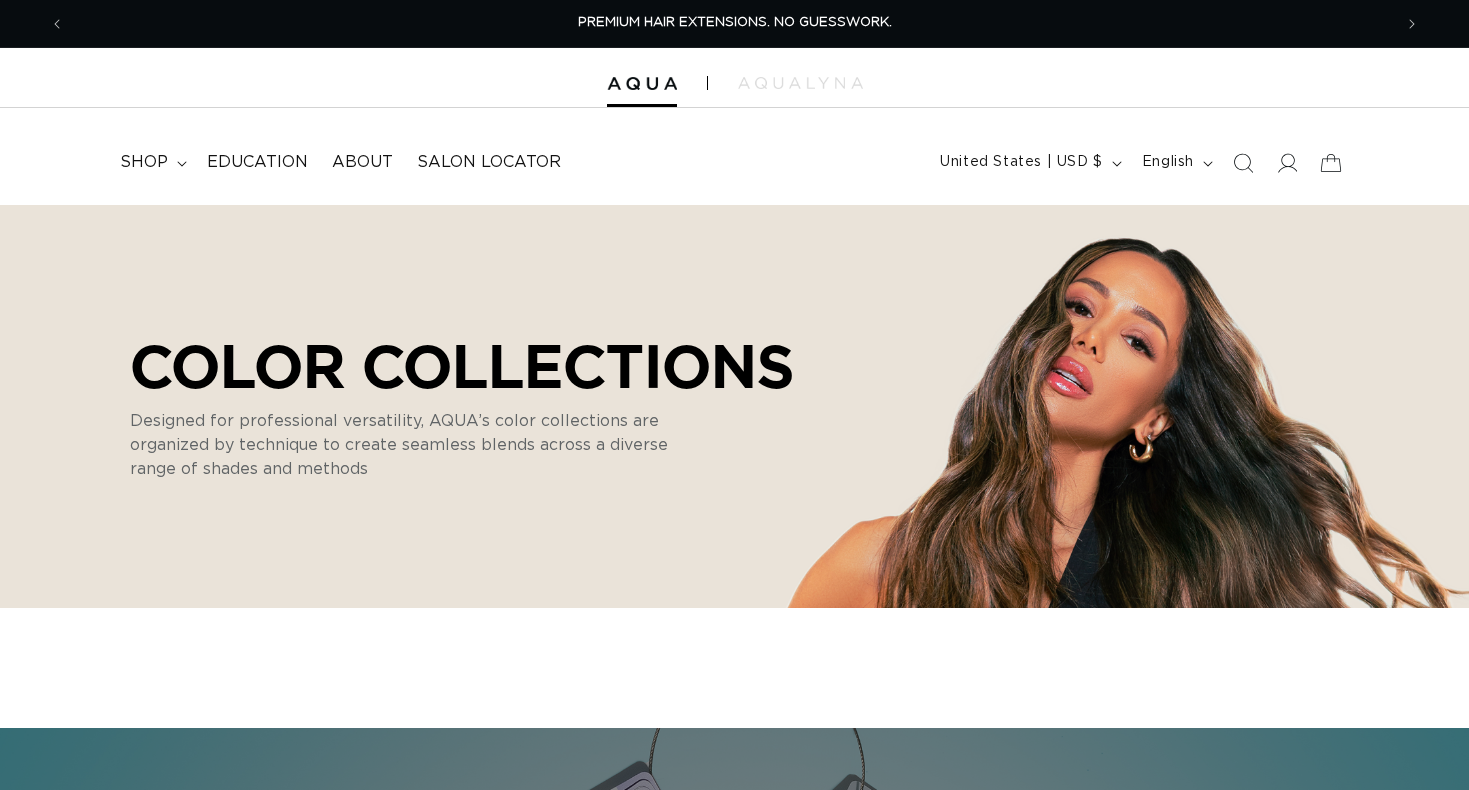 scroll, scrollTop: 0, scrollLeft: 0, axis: both 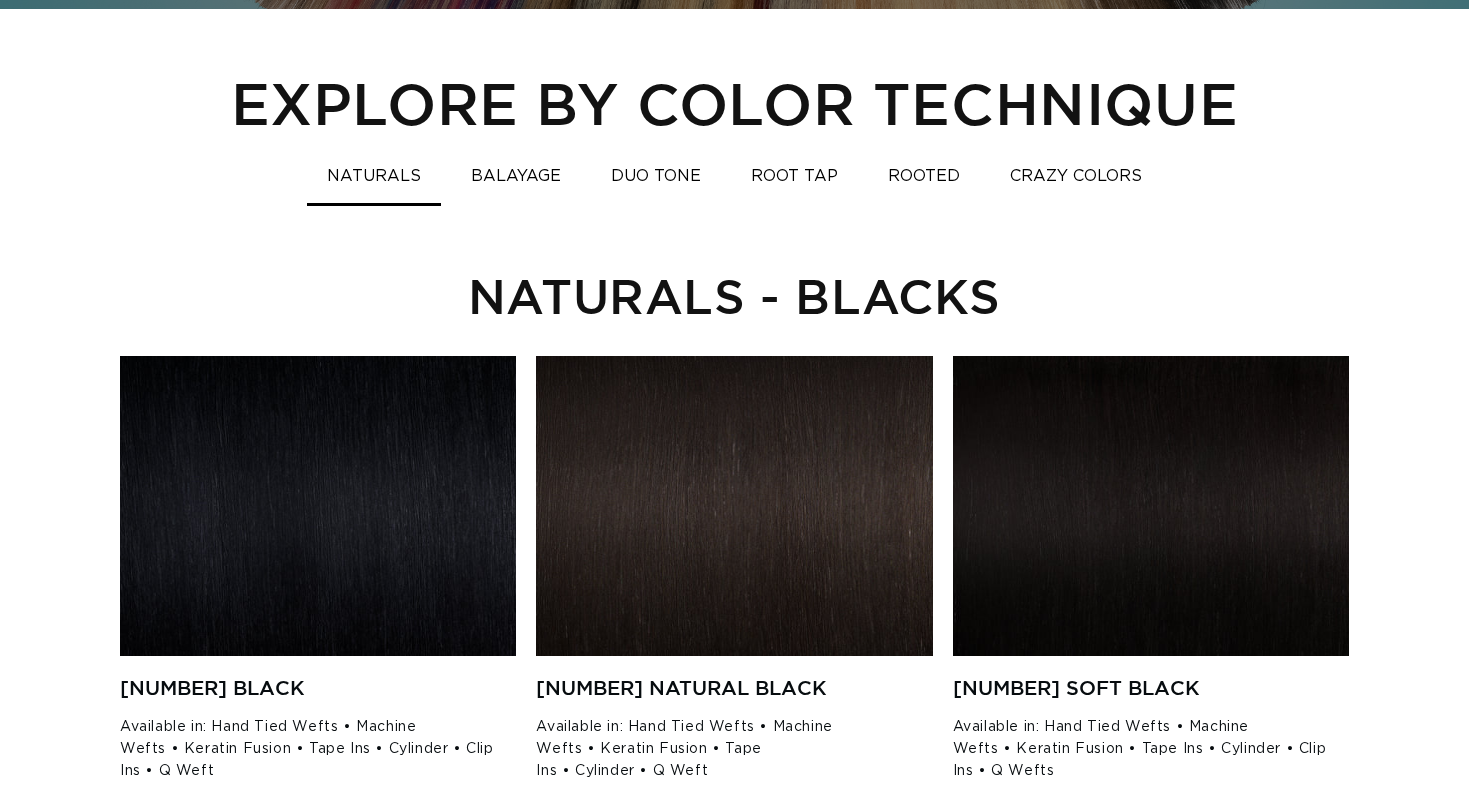click on "BALAYAGE" at bounding box center [516, 176] 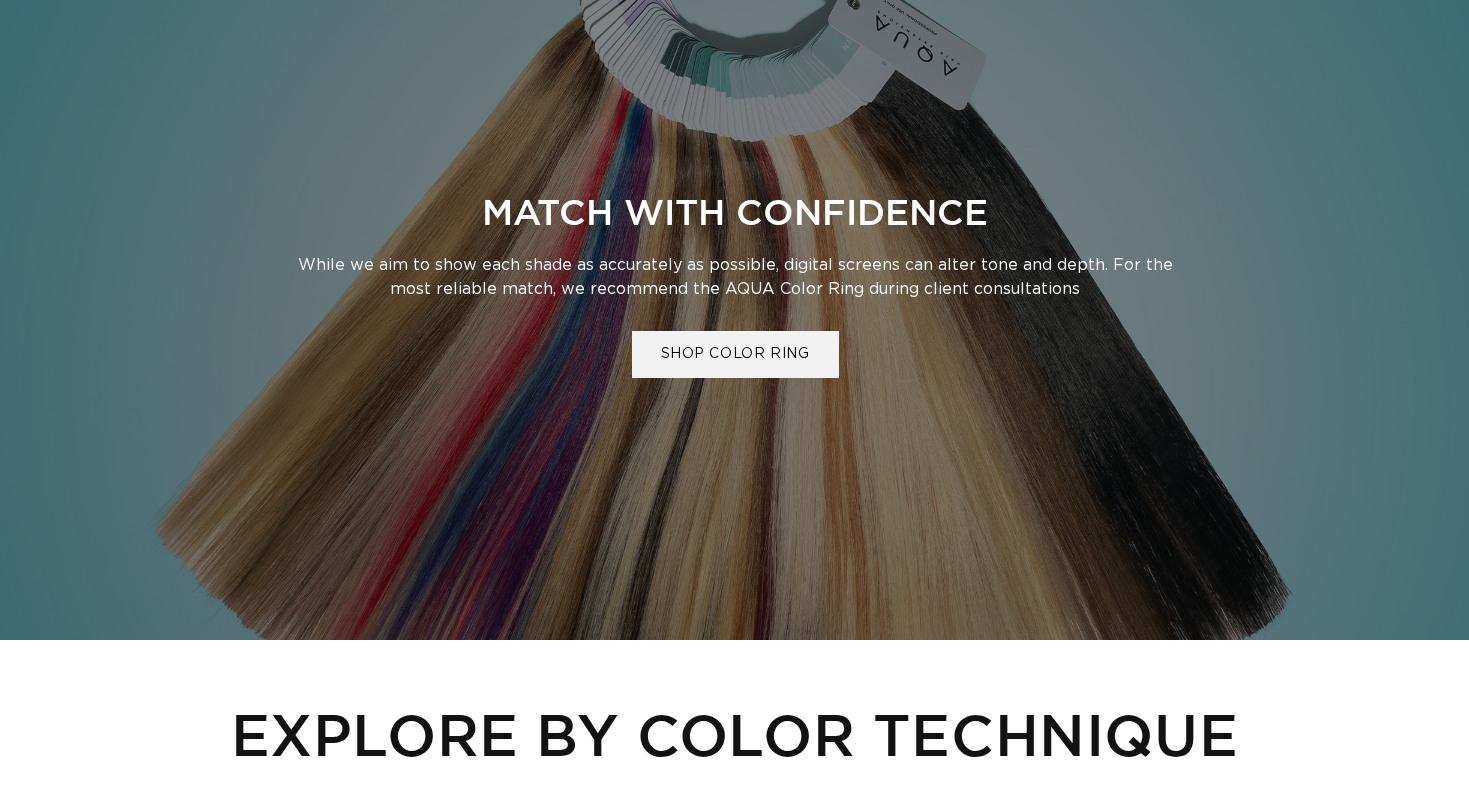 scroll, scrollTop: 932, scrollLeft: 0, axis: vertical 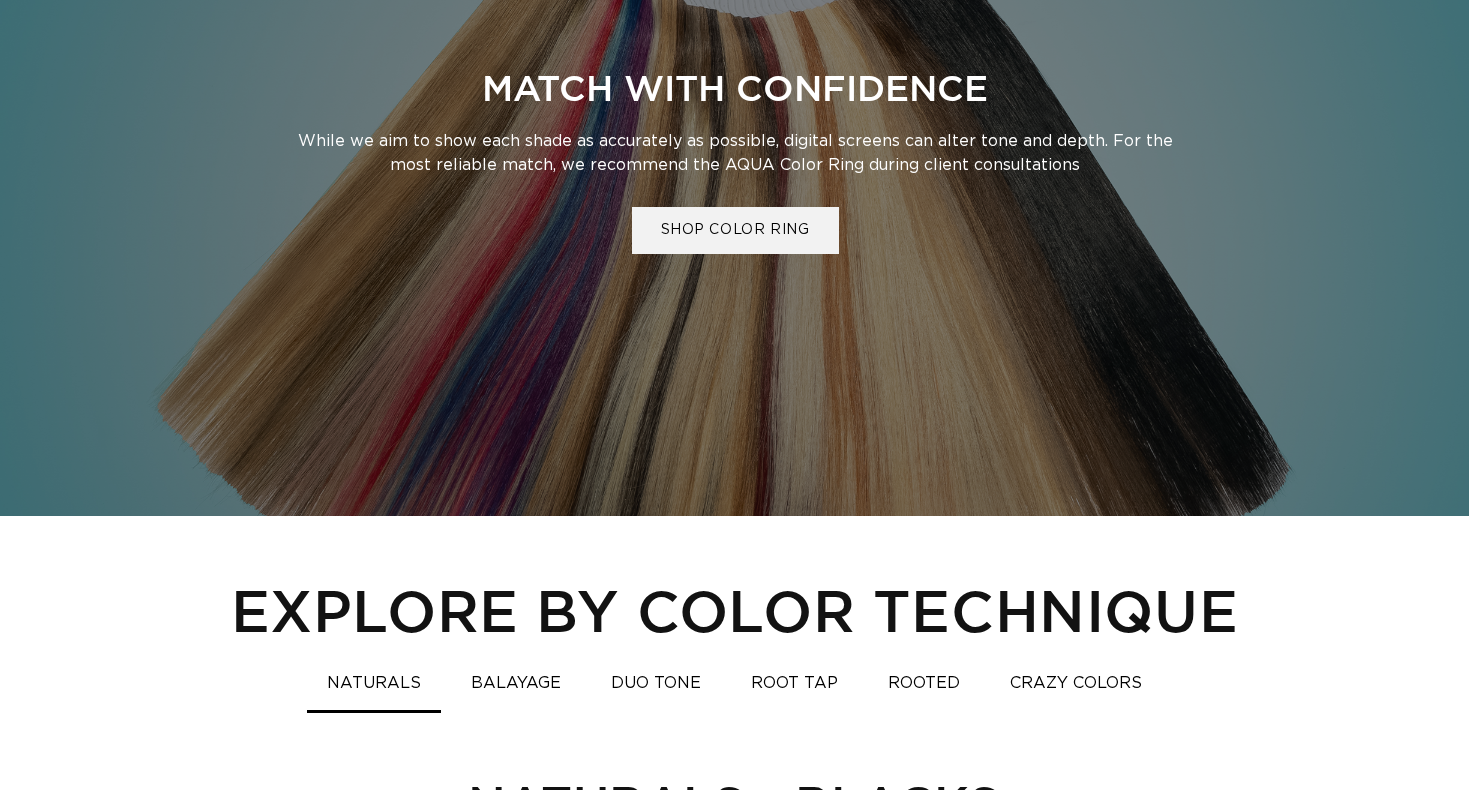 click on "EXPLORE BY COLOR TECHNIQUE
NATURALS
BALAYAGE
DUO TONE
ROOT TAP
ROOTED
CRAZY COLORS
NATURALS - BLACKS
Rooted" at bounding box center [734, 2806] 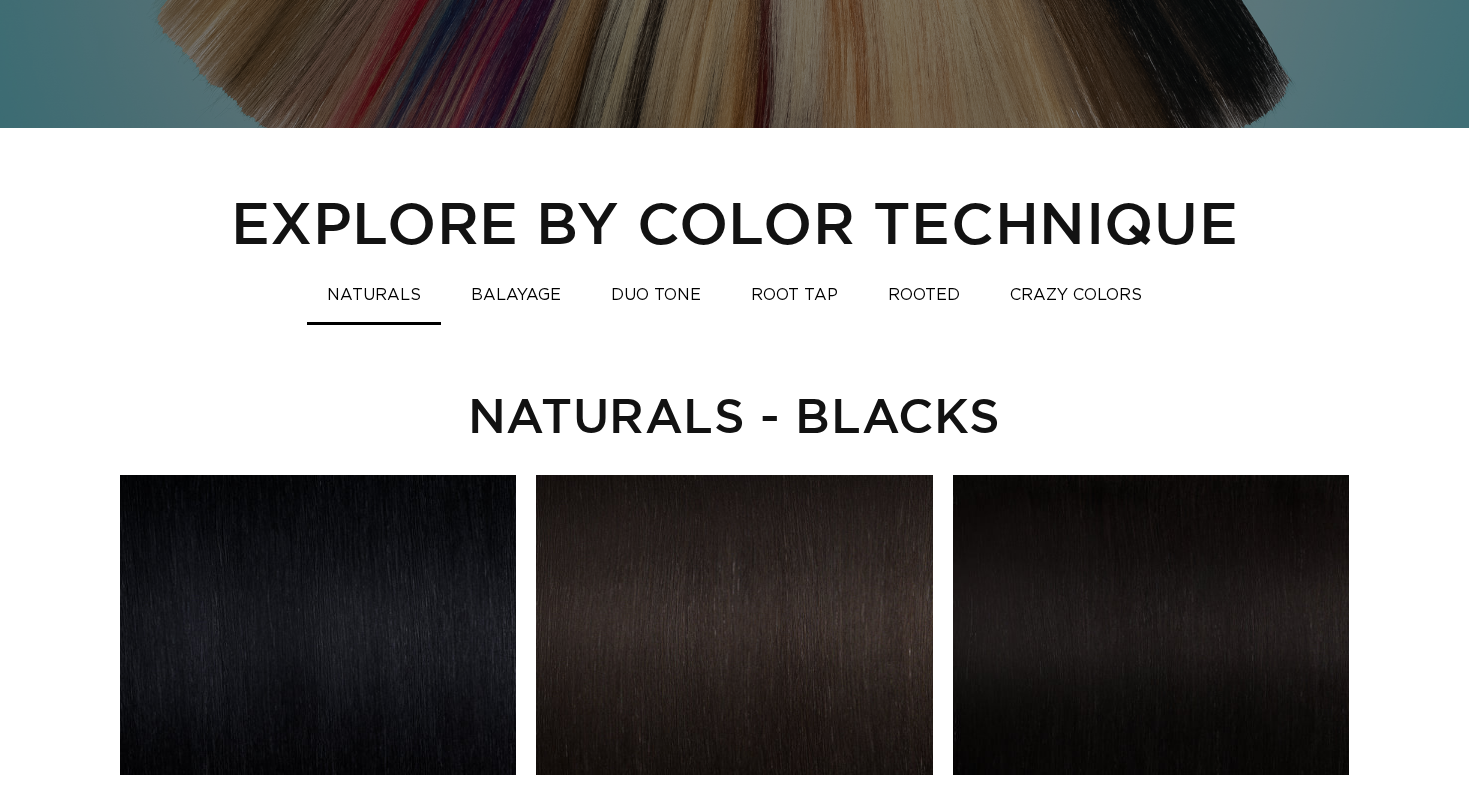 click on "DUO TONE" at bounding box center (656, 295) 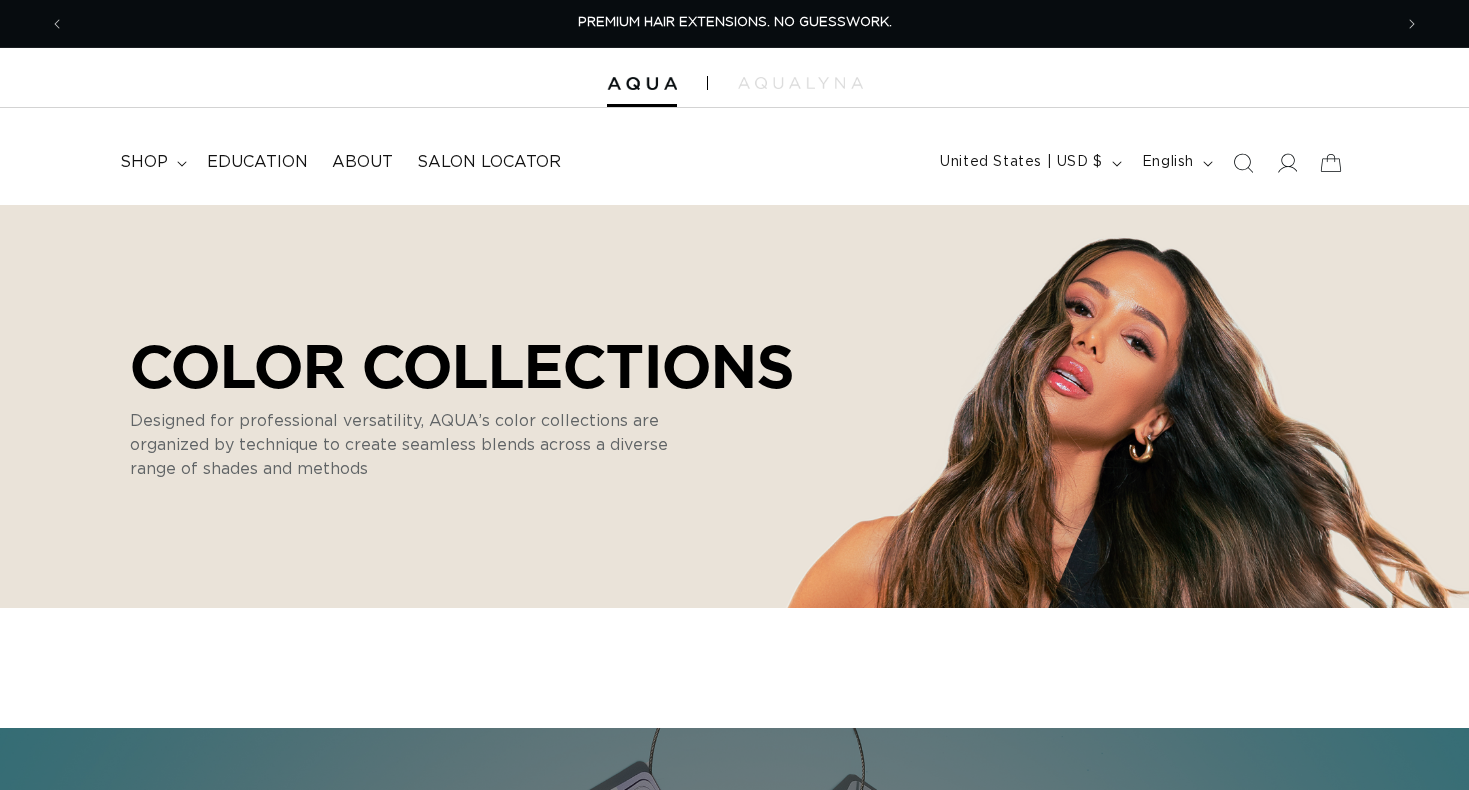 scroll, scrollTop: 0, scrollLeft: 0, axis: both 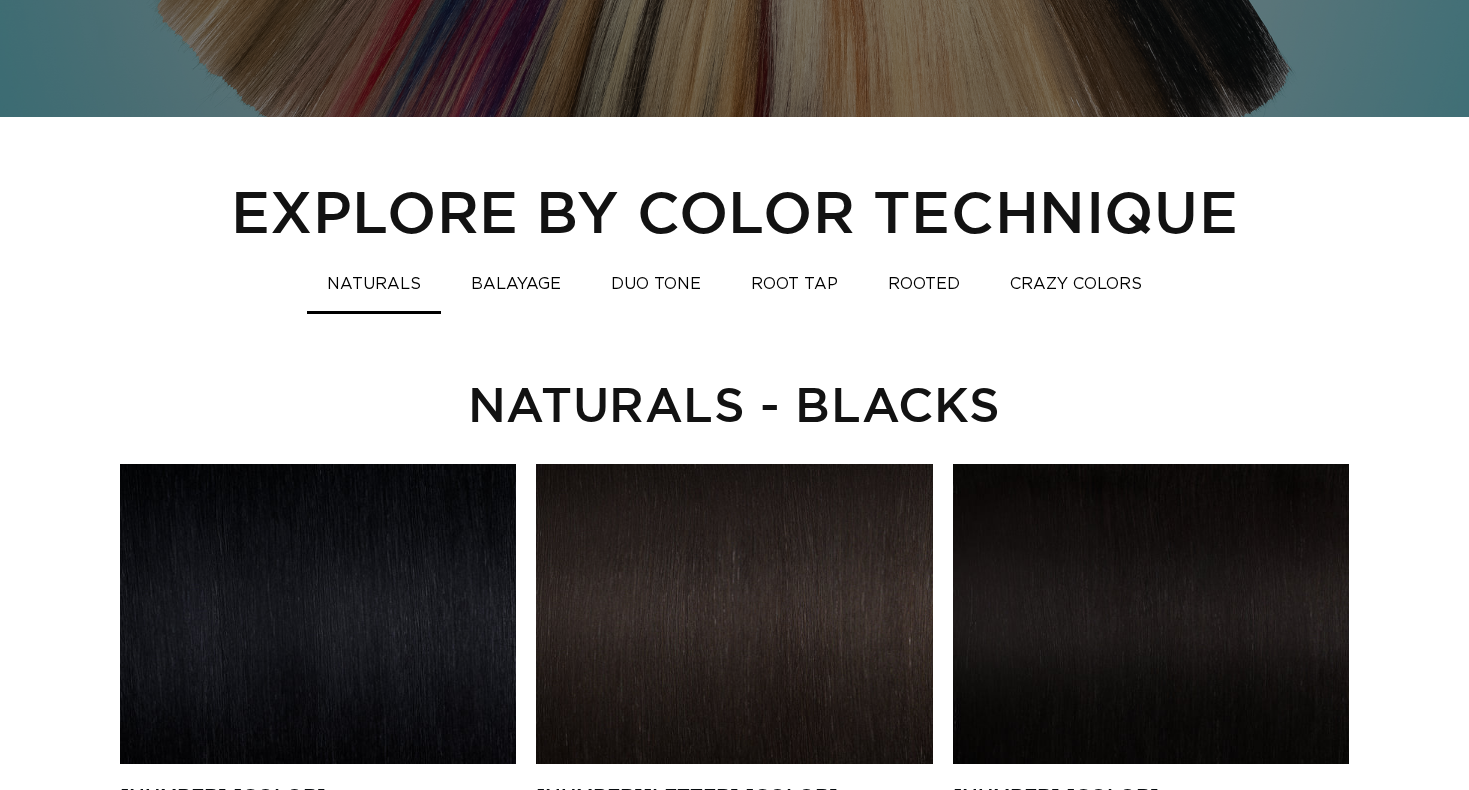 click on "BALAYAGE" at bounding box center [516, 284] 